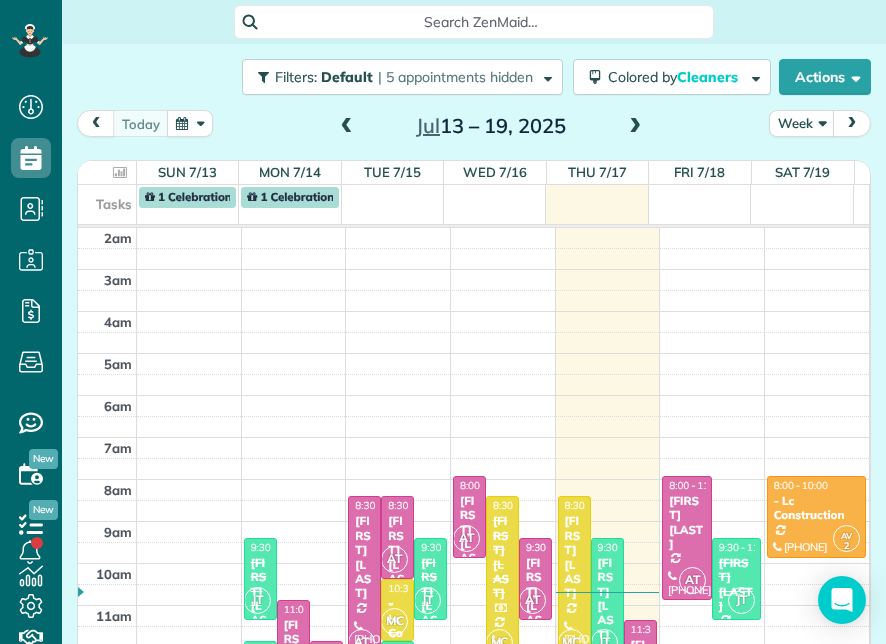 scroll, scrollTop: 0, scrollLeft: 0, axis: both 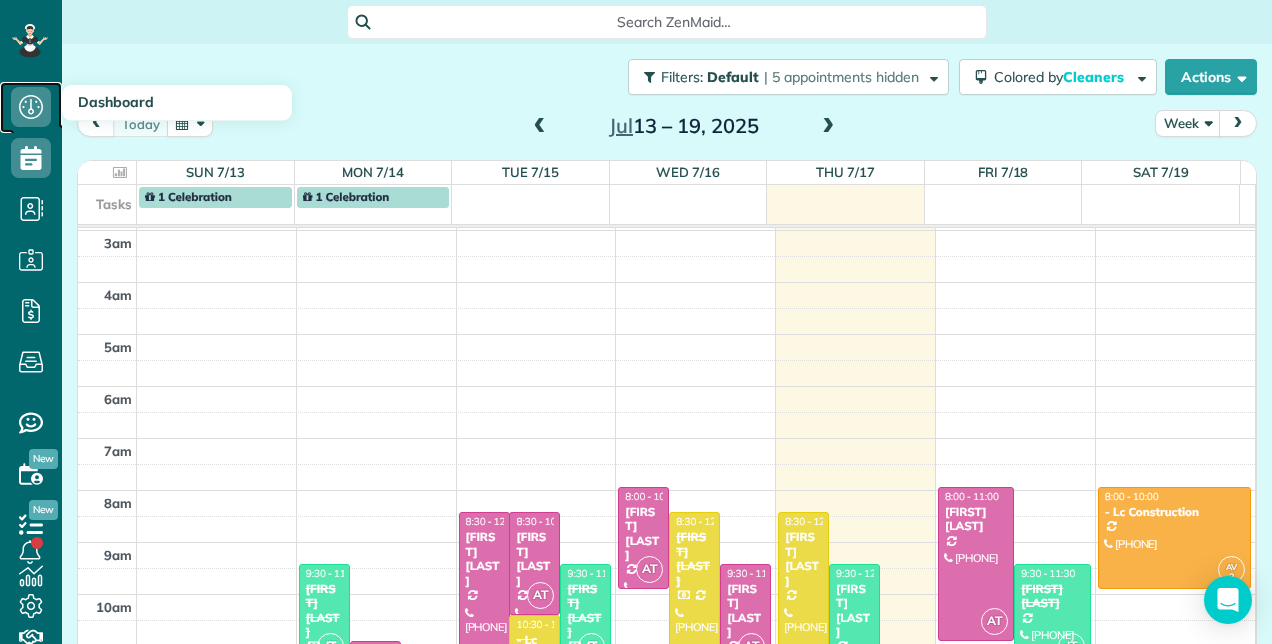 click 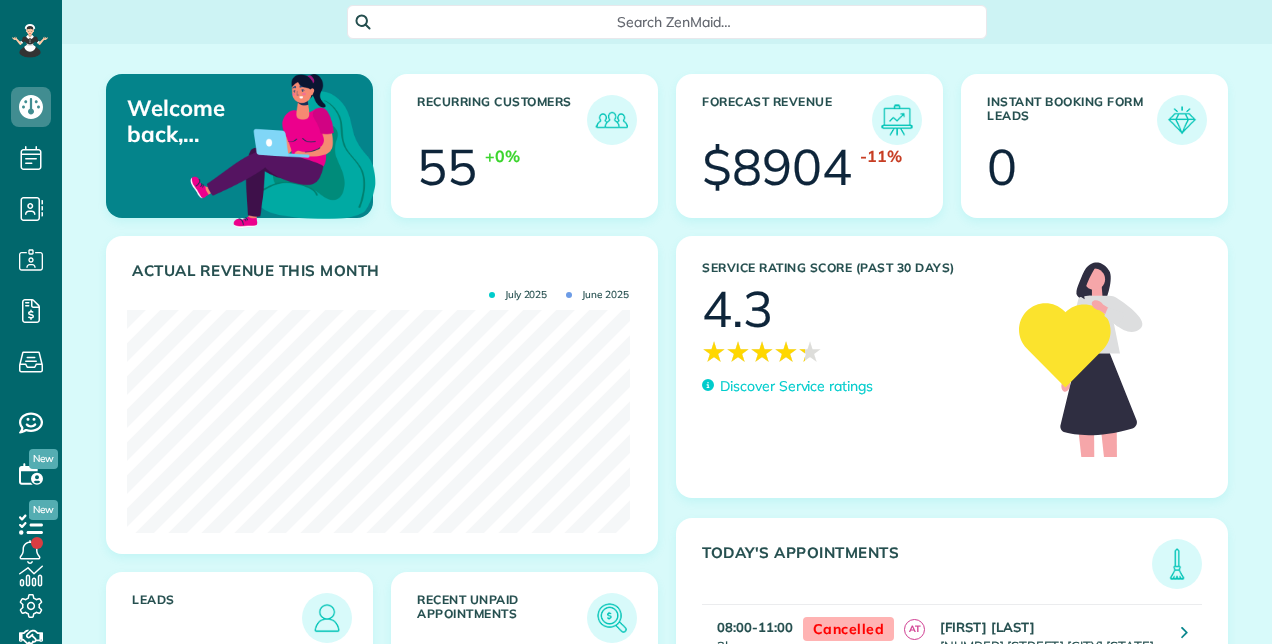 scroll, scrollTop: 0, scrollLeft: 0, axis: both 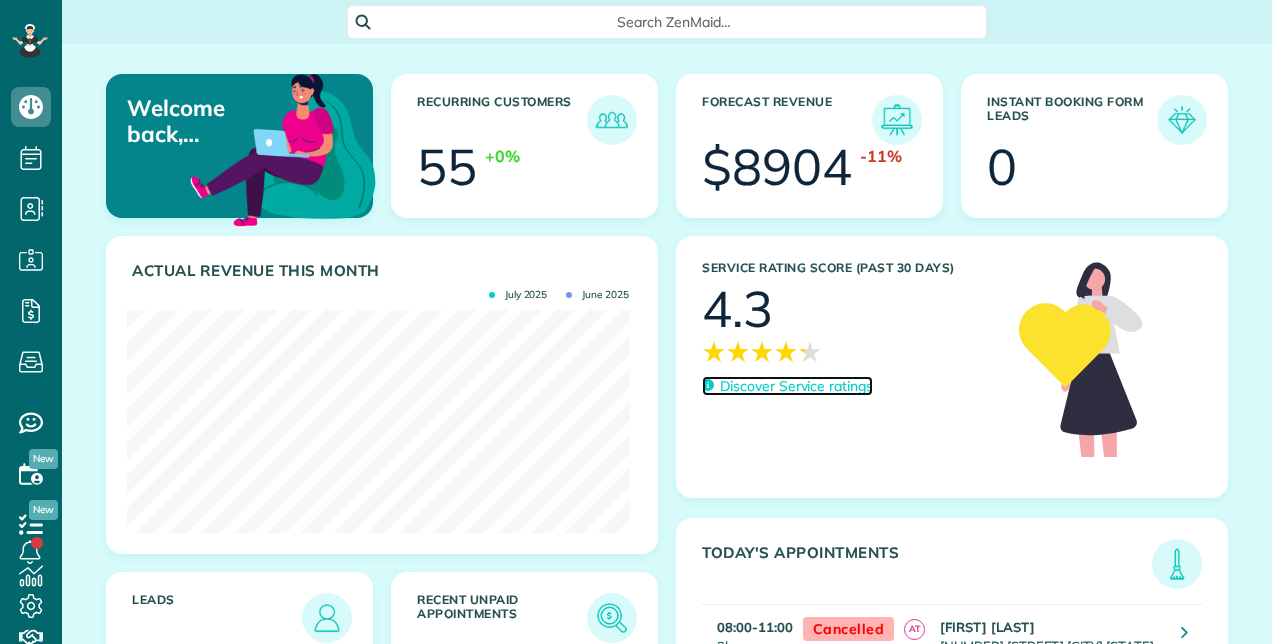 click on "Discover Service ratings" at bounding box center (796, 386) 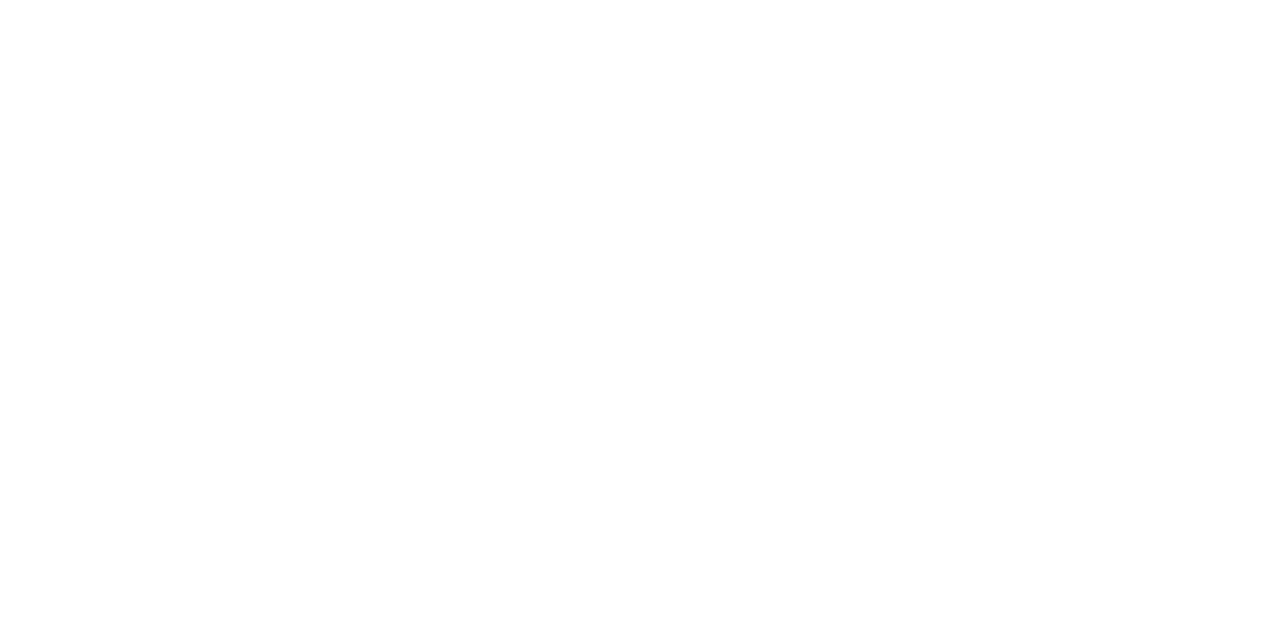 scroll, scrollTop: 0, scrollLeft: 0, axis: both 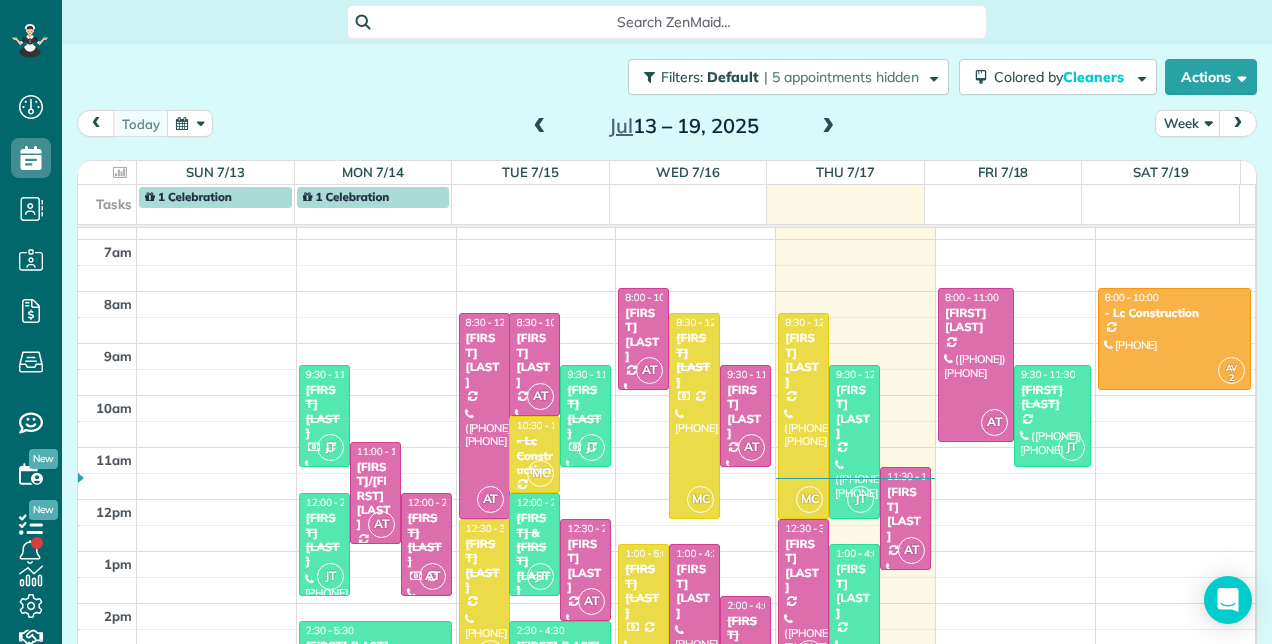 click at bounding box center (828, 127) 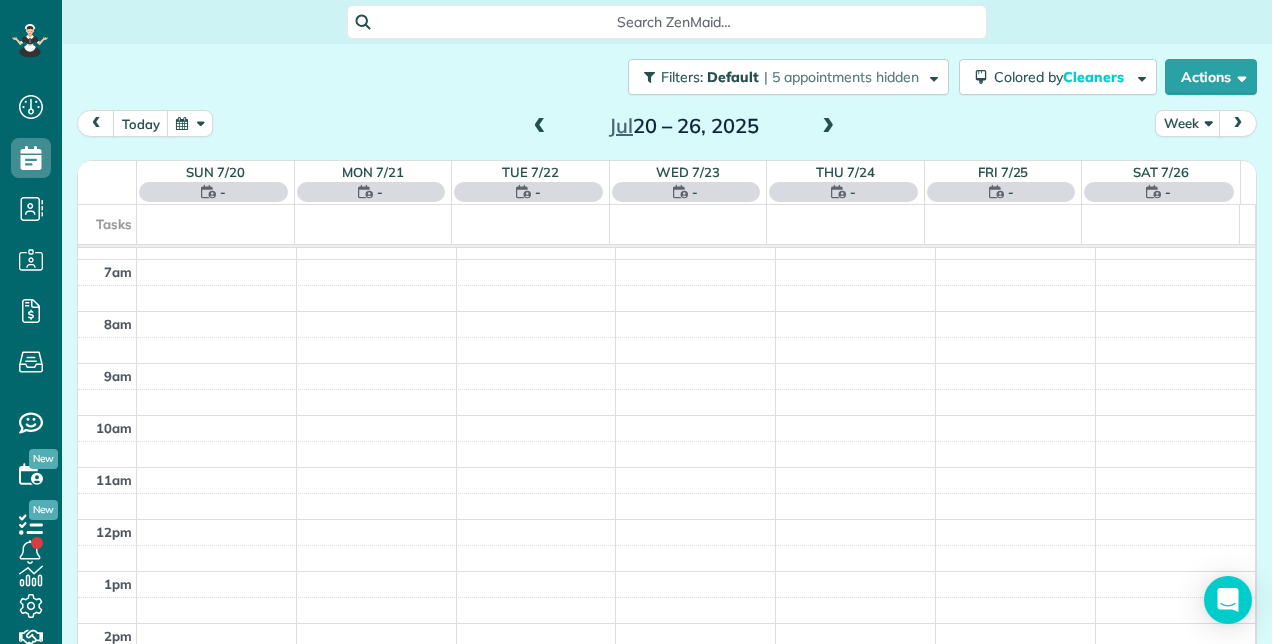 scroll, scrollTop: 258, scrollLeft: 0, axis: vertical 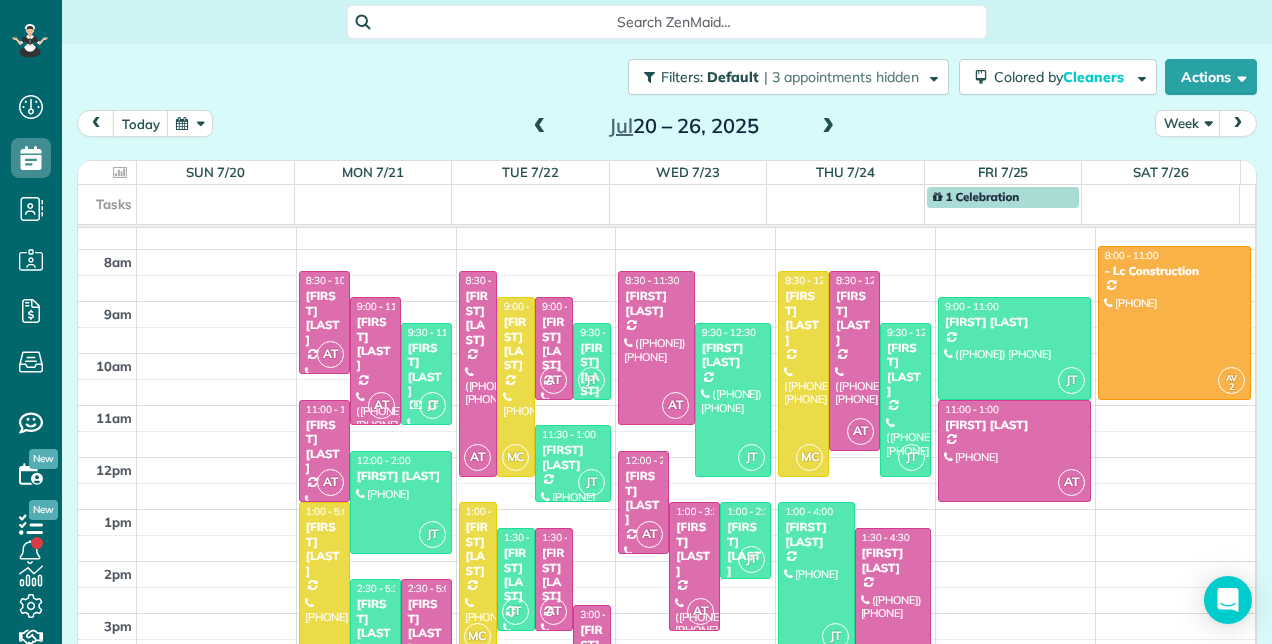 click on "[TIME] [TIME] [TIME] [TIME] [TIME] [TIME] [TIME] [TIME] [TIME] [TIME] [TIME] [TIME] [TIME] [TIME] [TIME] [FIRST] ([PHONE]) [NUMBER] [STREET] [CITY], [STATE] [POSTAL_CODE] [TIME] [TIME] [FIRST] ([PHONE]) [NUMBER] [STREET] [CITY], [STATE] [POSTAL_CODE] [FIRST] ([PHONE]) [NUMBER] [STREET] [CITY], [STATE] [POSTAL_CODE] [FIRST] ([PHONE]) [NUMBER] [STREET] [CITY], [STATE] [POSTAL_CODE] [FIRST] ([PHONE]) [NUMBER] [STREET] [CITY], [STATE] [POSTAL_CODE] [FIRST] ([PHONE]) [NUMBER] [STREET] [CITY], [STATE] [POSTAL_CODE] [FIRST] ([PHONE]) [NUMBER] [STREET] [CITY], [STATE] [POSTAL_CODE] [FIRST] ([PHONE]) [NUMBER] [STREET] [CITY], [STATE] [POSTAL_CODE] [FIRST] ([PHONE]) [NUMBER] [STREET] [CITY], [STATE] [POSTAL_CODE] [FIRST] ([PHONE]) [NUMBER] [STREET] [CITY], [STATE] [POSTAL_CODE]" at bounding box center (666, 379) 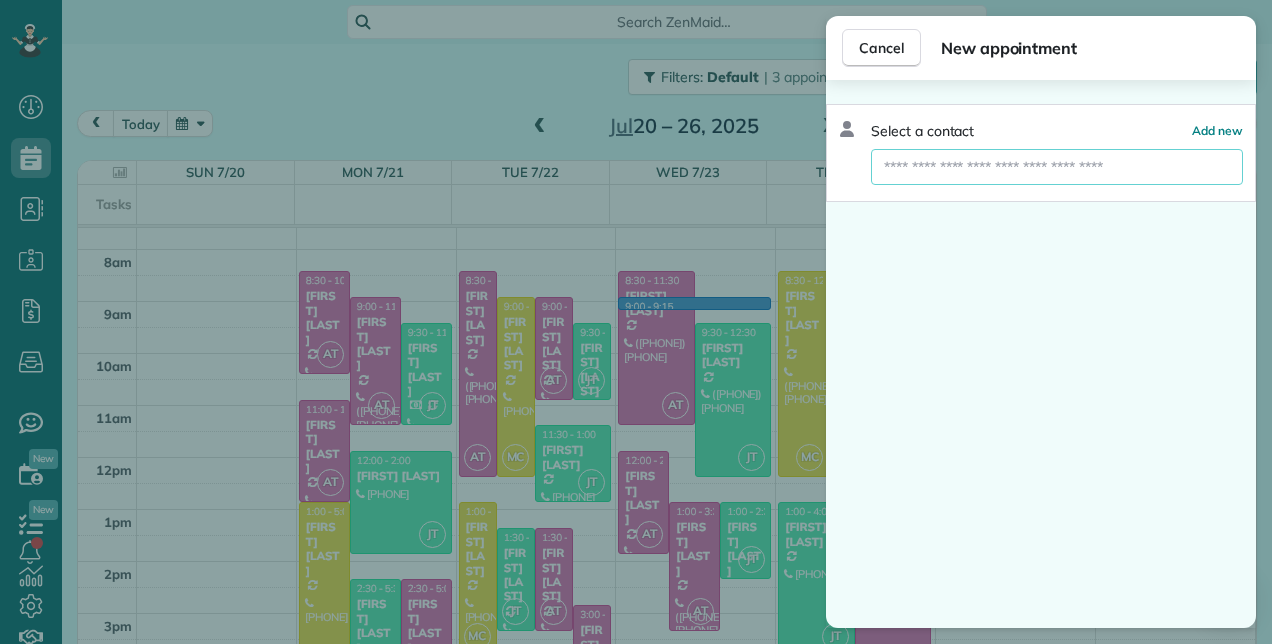 click at bounding box center (1057, 167) 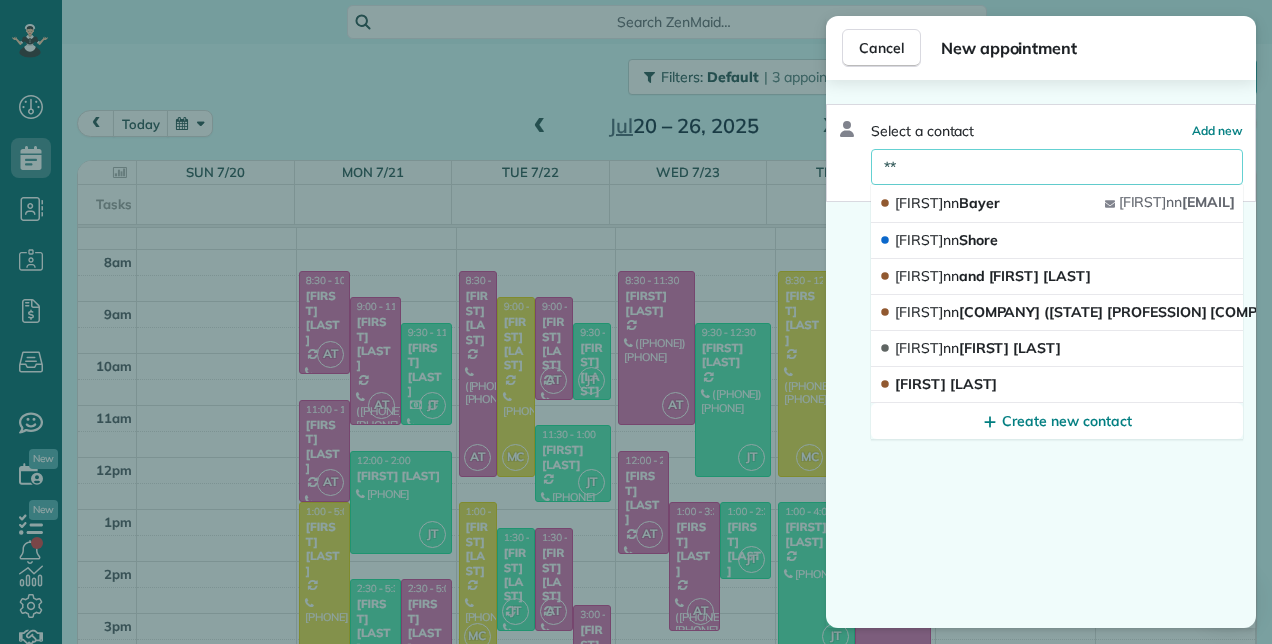 type on "*" 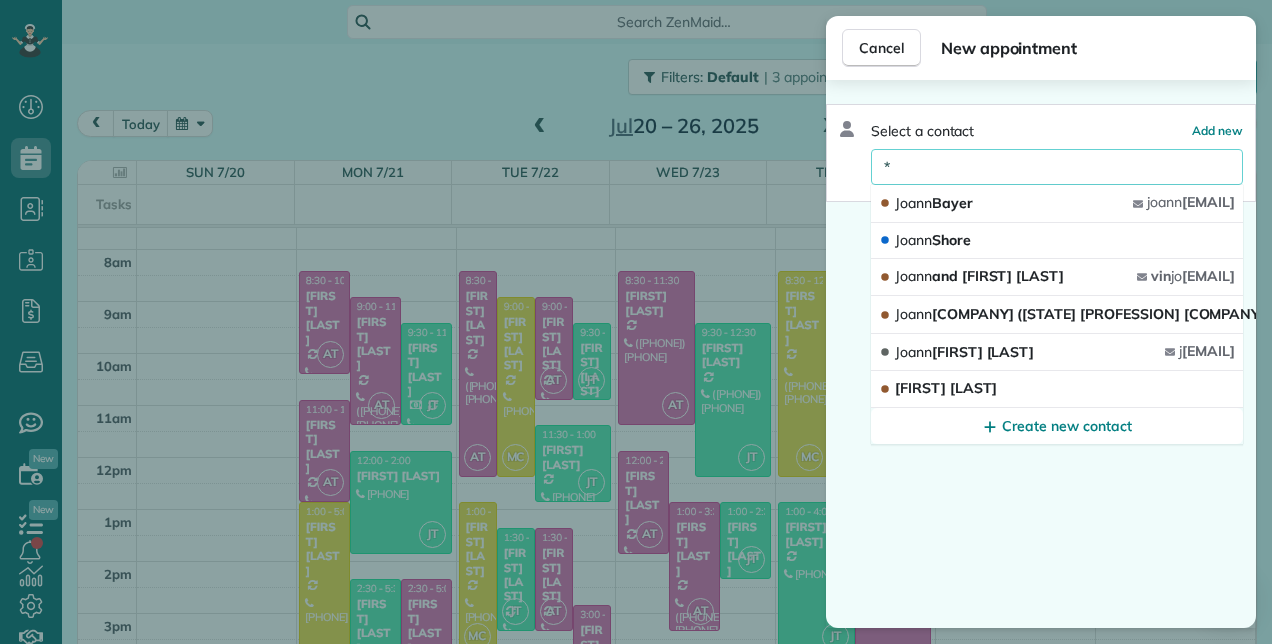 type 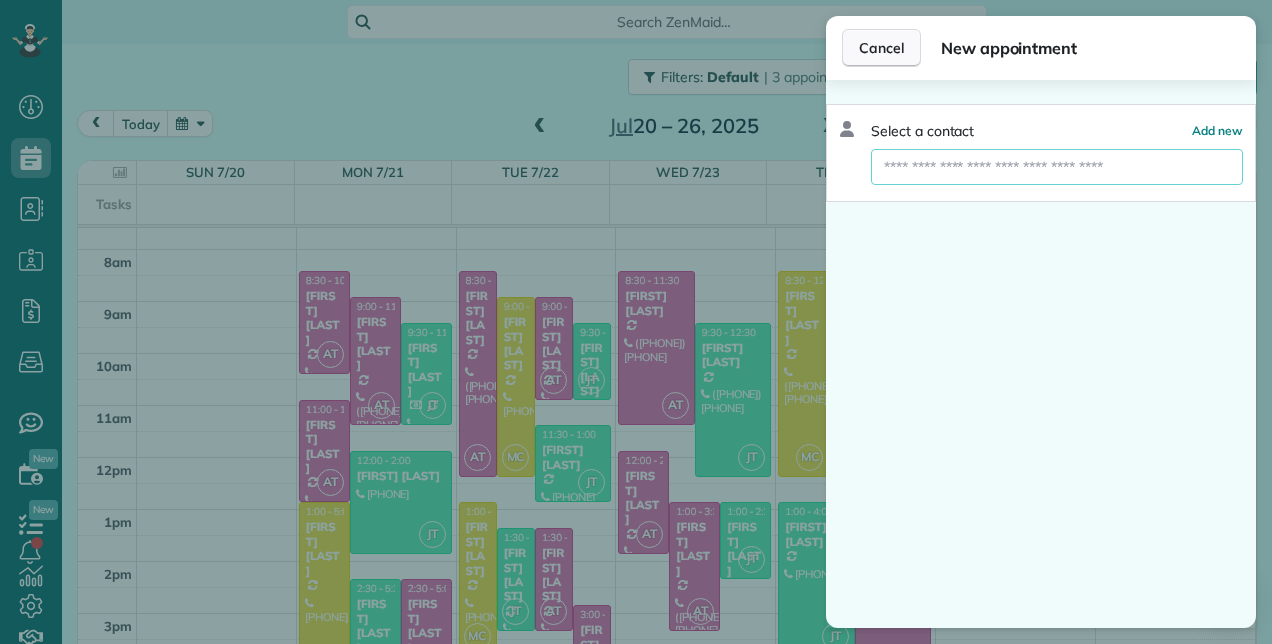 click on "Cancel" at bounding box center (881, 48) 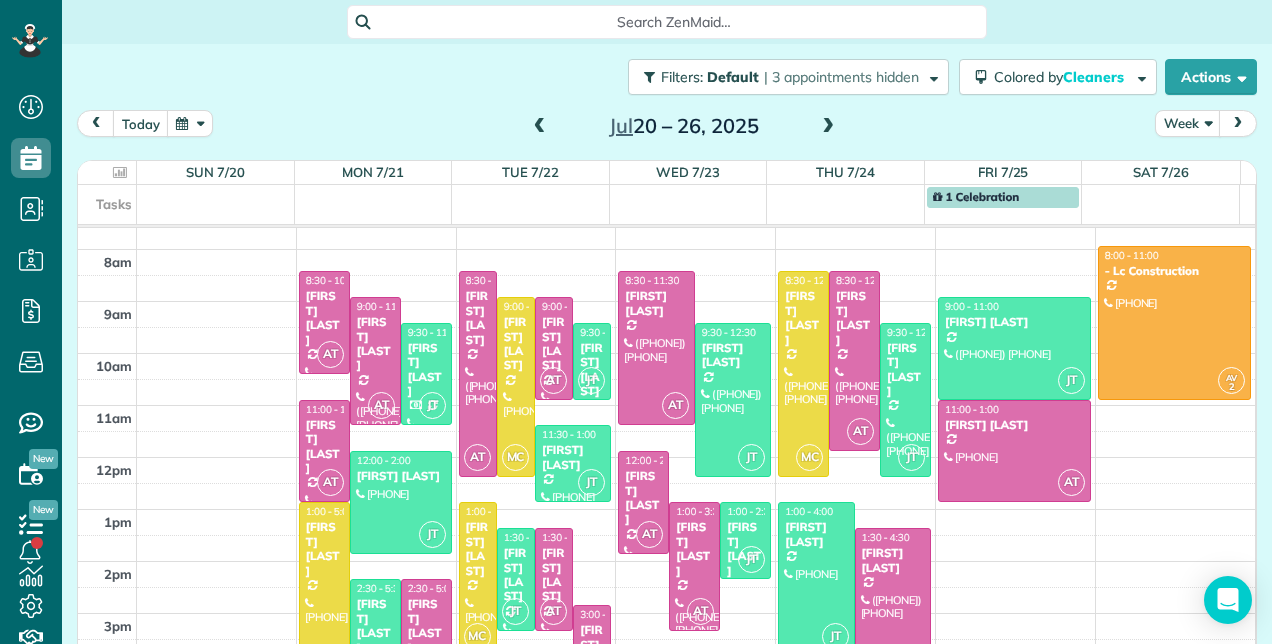 click at bounding box center (540, 127) 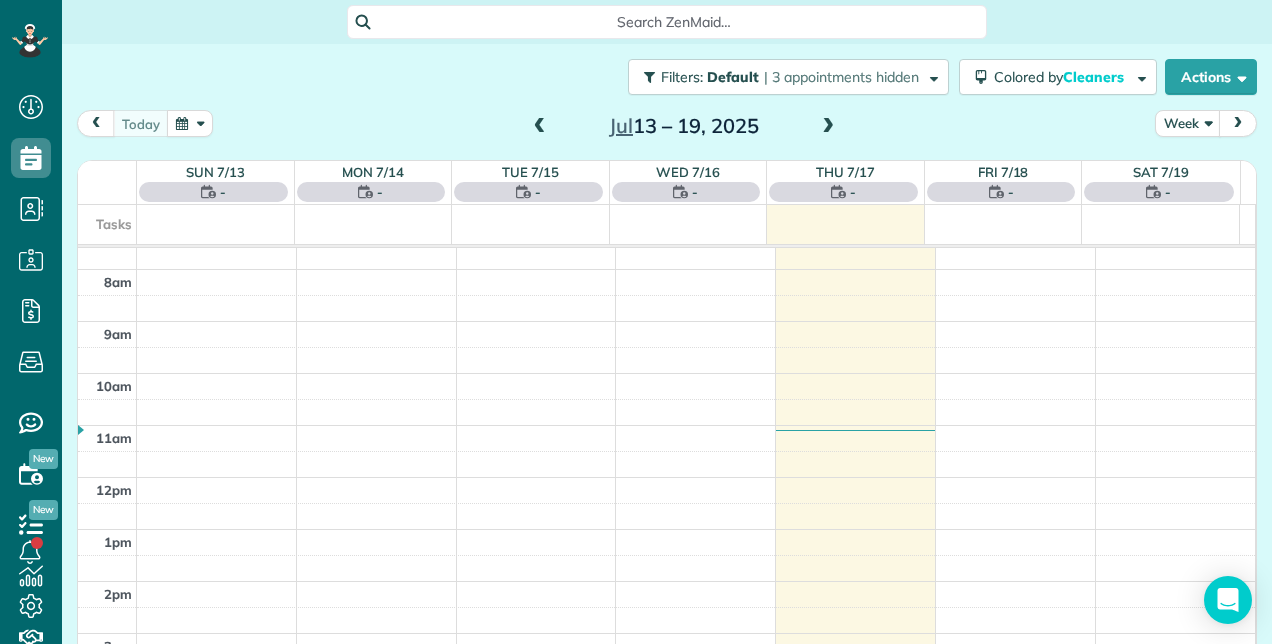 scroll, scrollTop: 258, scrollLeft: 0, axis: vertical 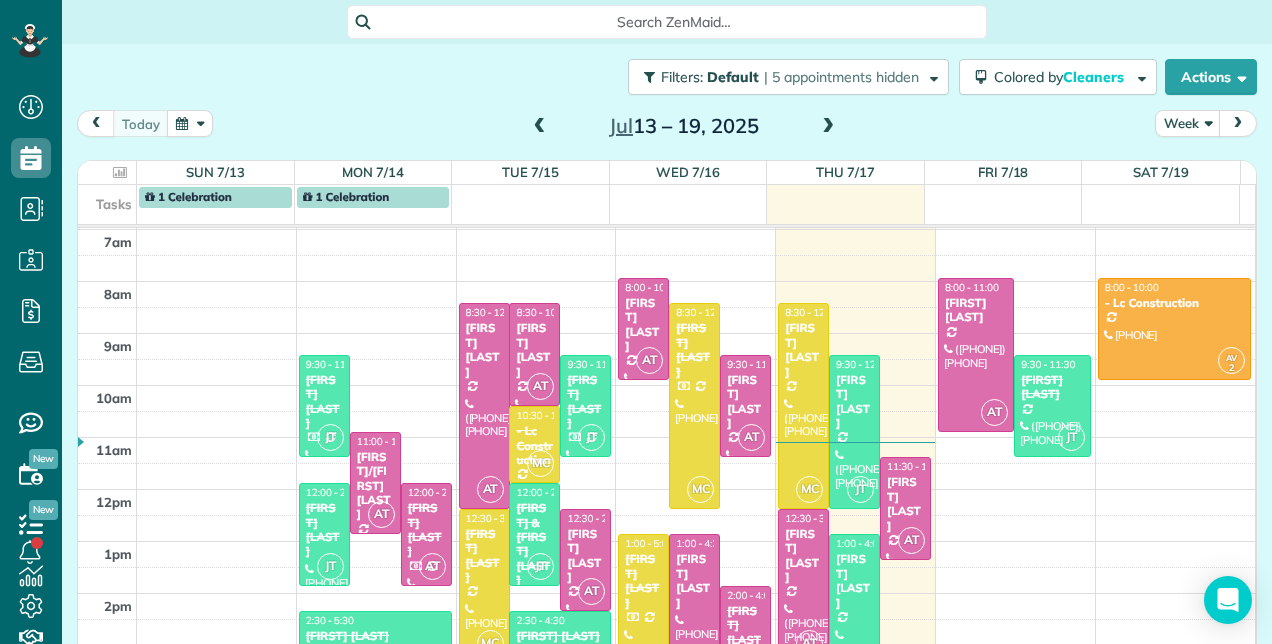 click at bounding box center [828, 127] 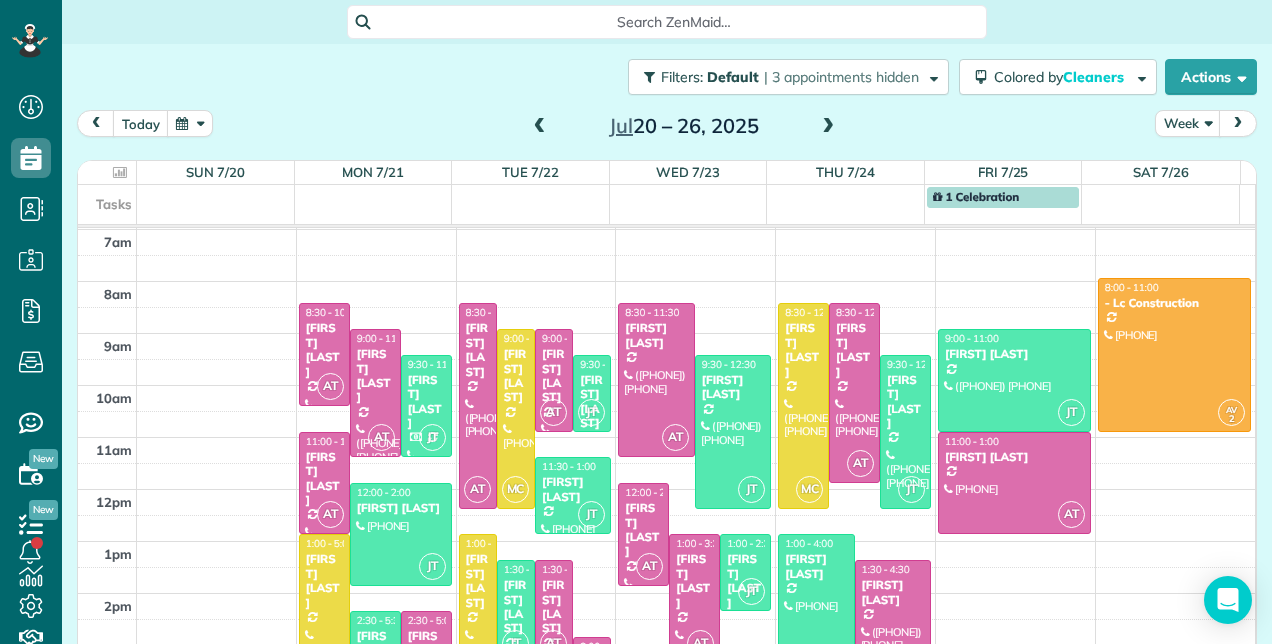 click at bounding box center (540, 127) 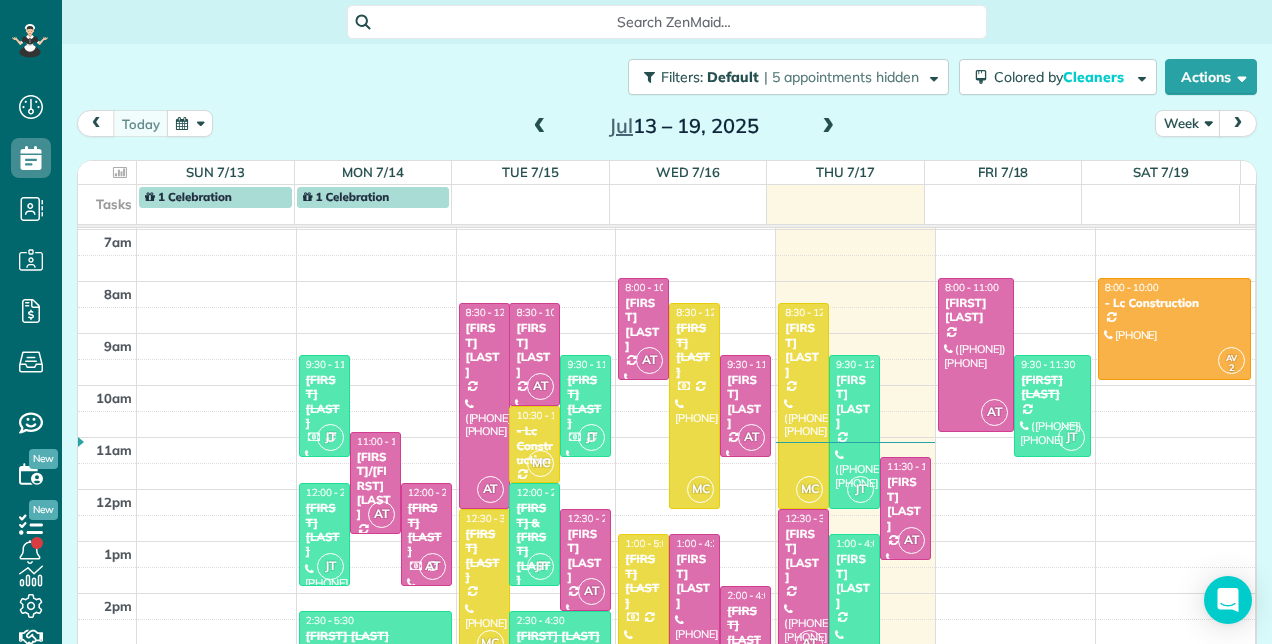 click on "[FIRST] [LAST]" at bounding box center [694, 581] 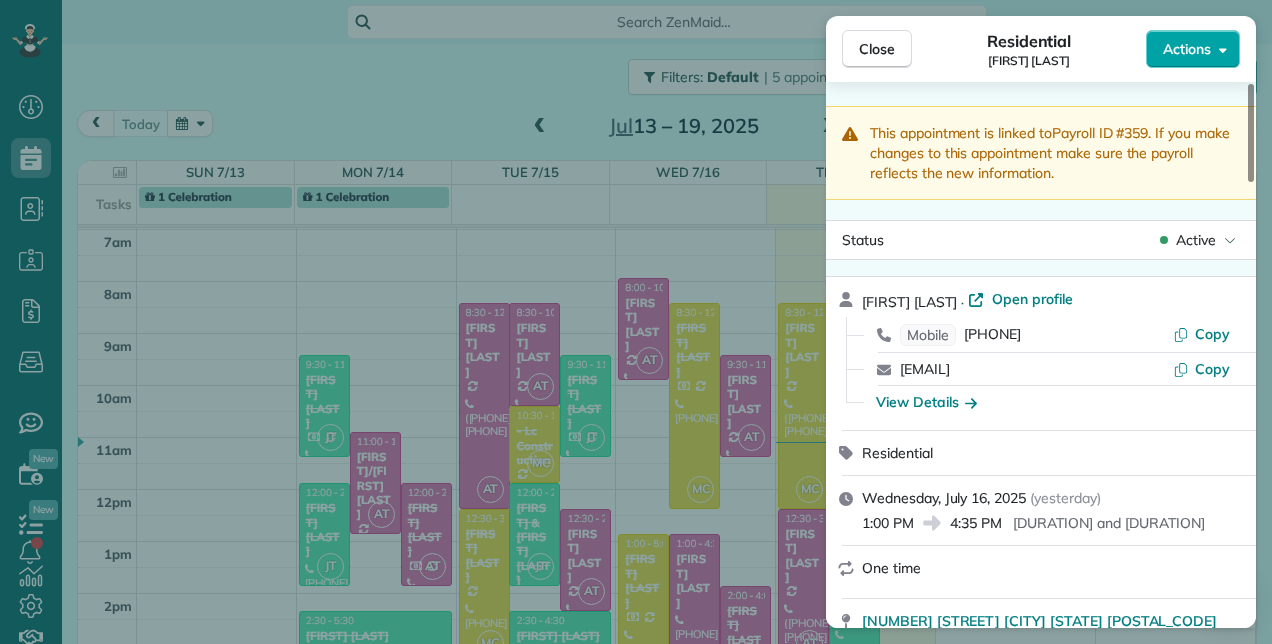 click on "Actions" at bounding box center [1187, 49] 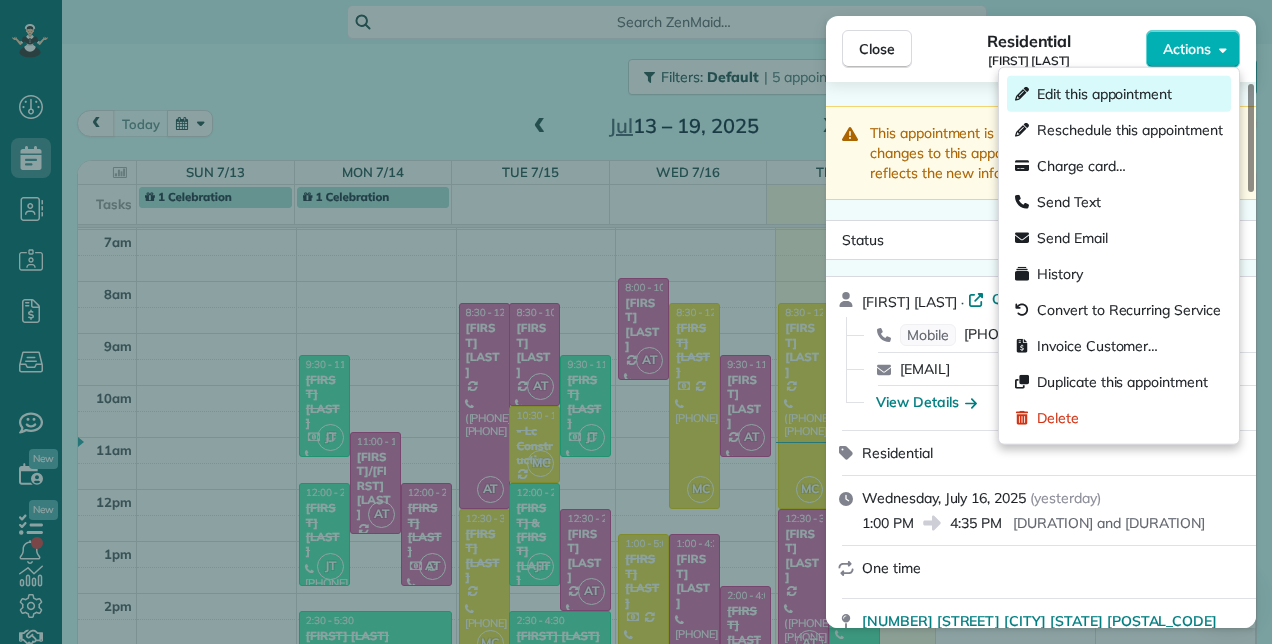 click on "Edit this appointment" at bounding box center [1104, 94] 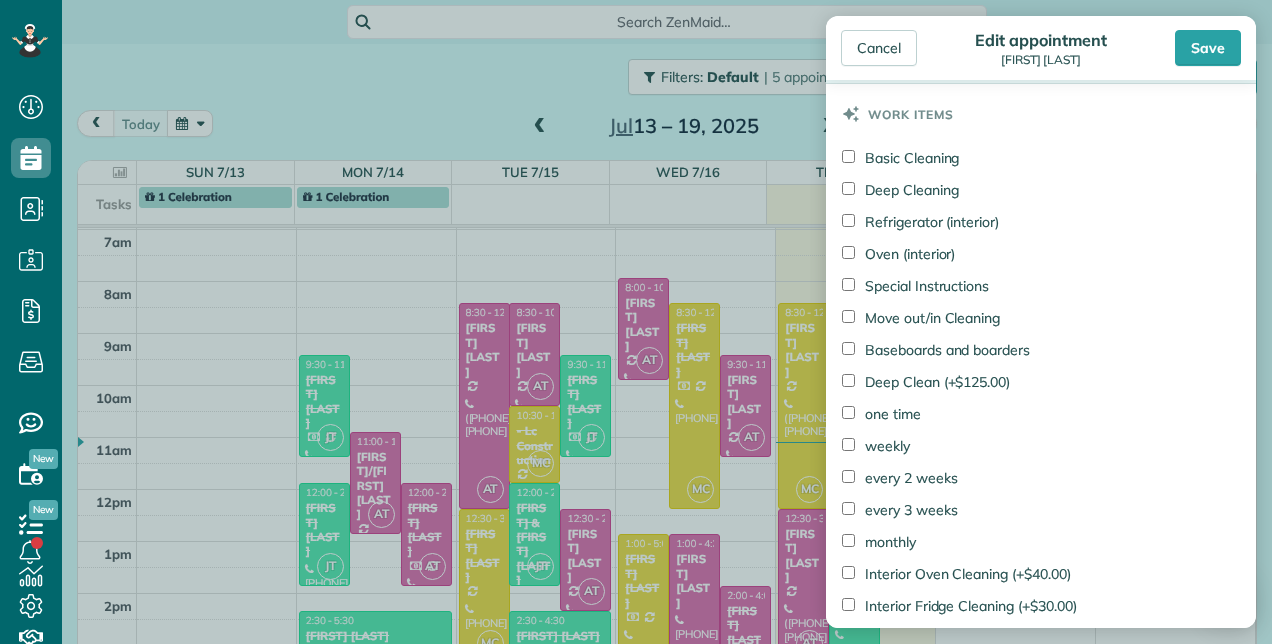 scroll, scrollTop: 1636, scrollLeft: 0, axis: vertical 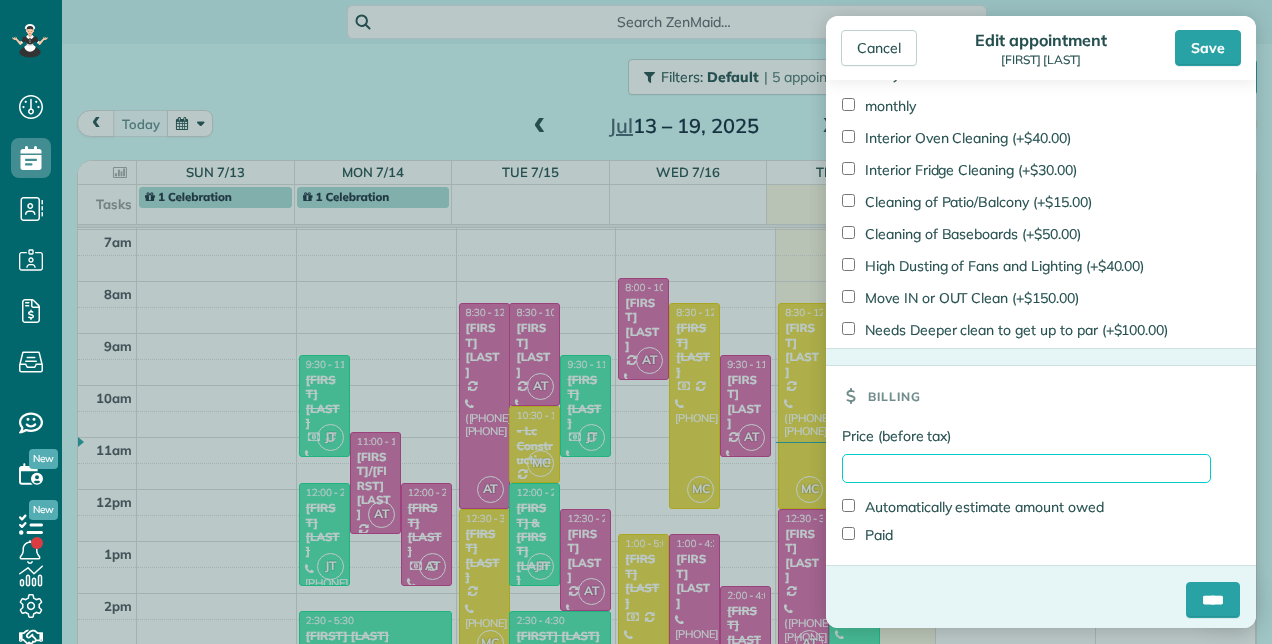 click on "Price (before tax)" at bounding box center [1026, 468] 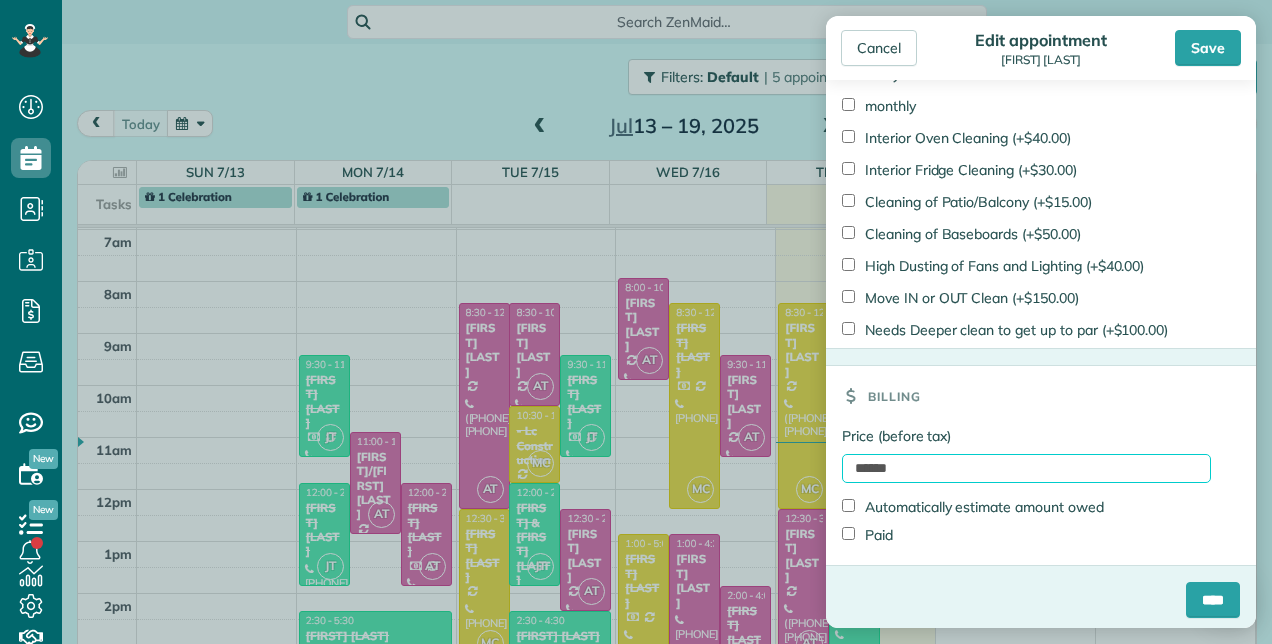 type on "******" 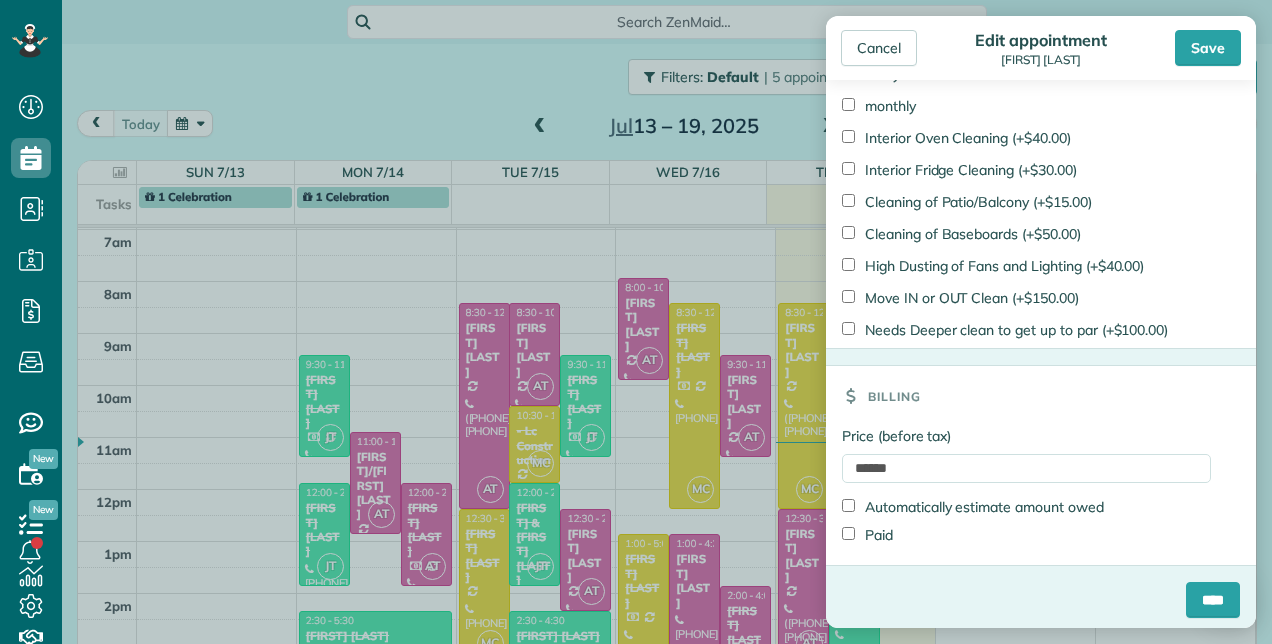 click on "Paid" at bounding box center [867, 535] 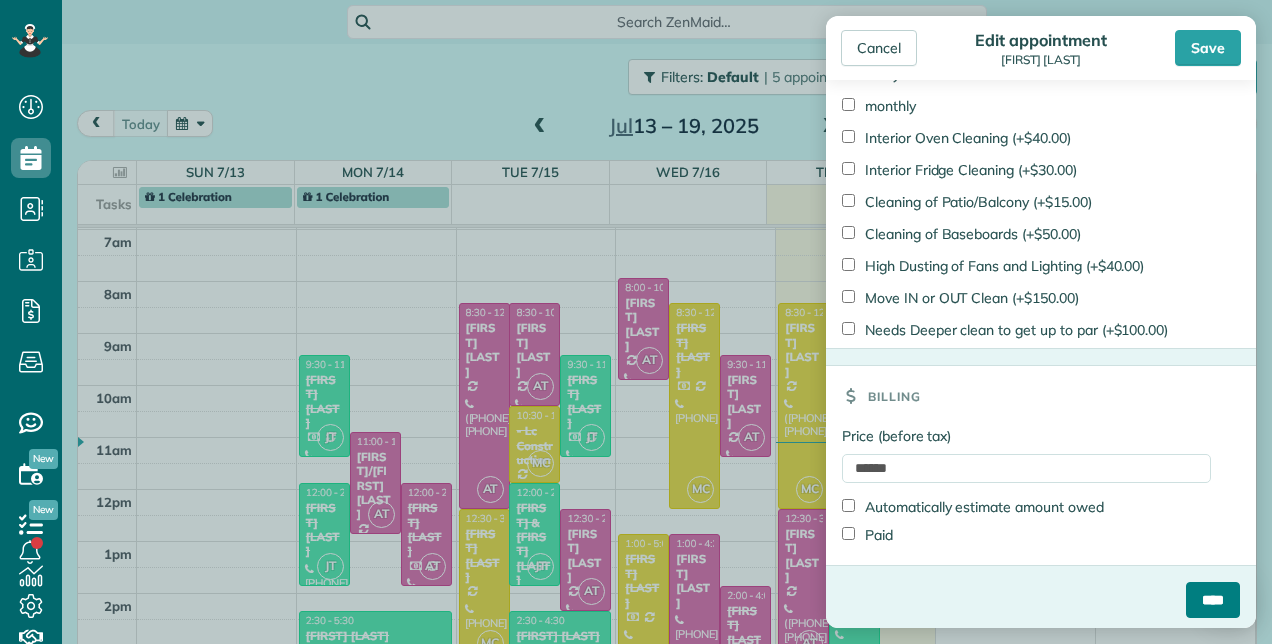 click on "****" at bounding box center (1213, 600) 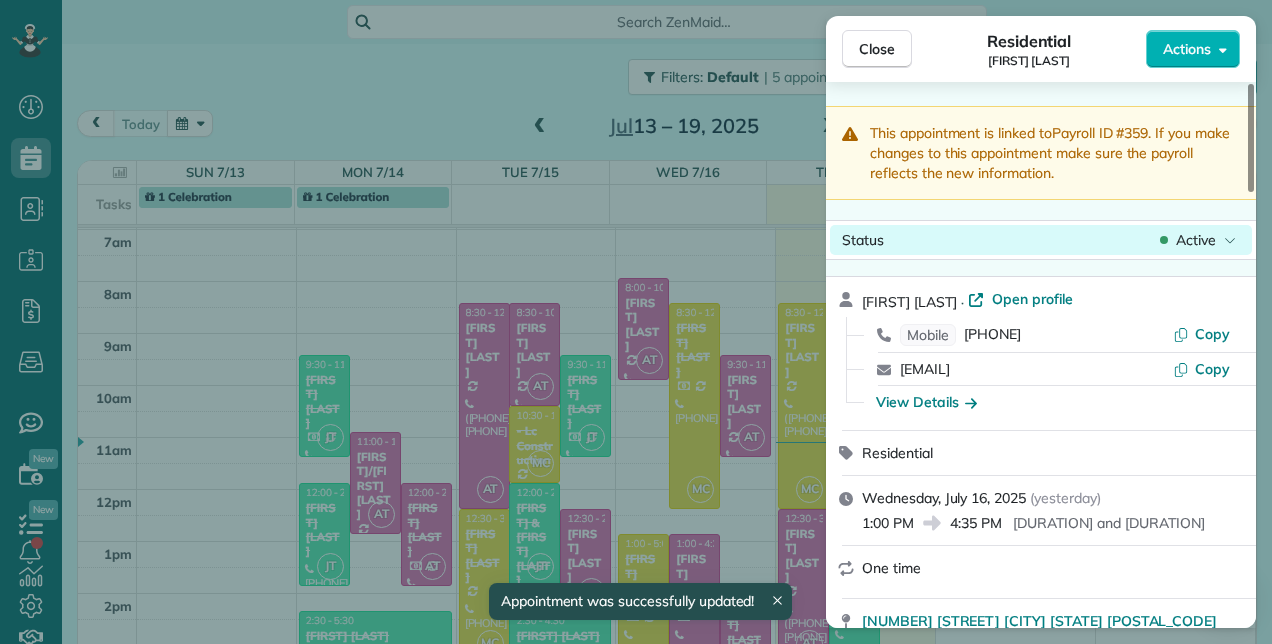 click on "Active" at bounding box center [1196, 240] 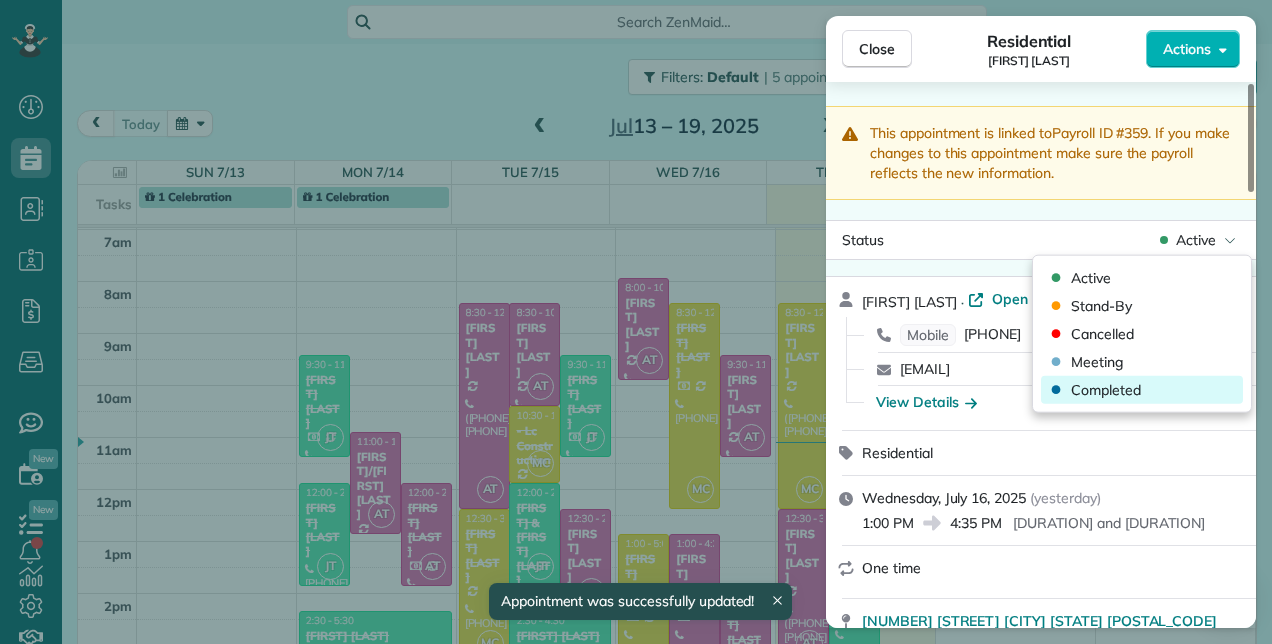 click on "Completed" at bounding box center (1106, 390) 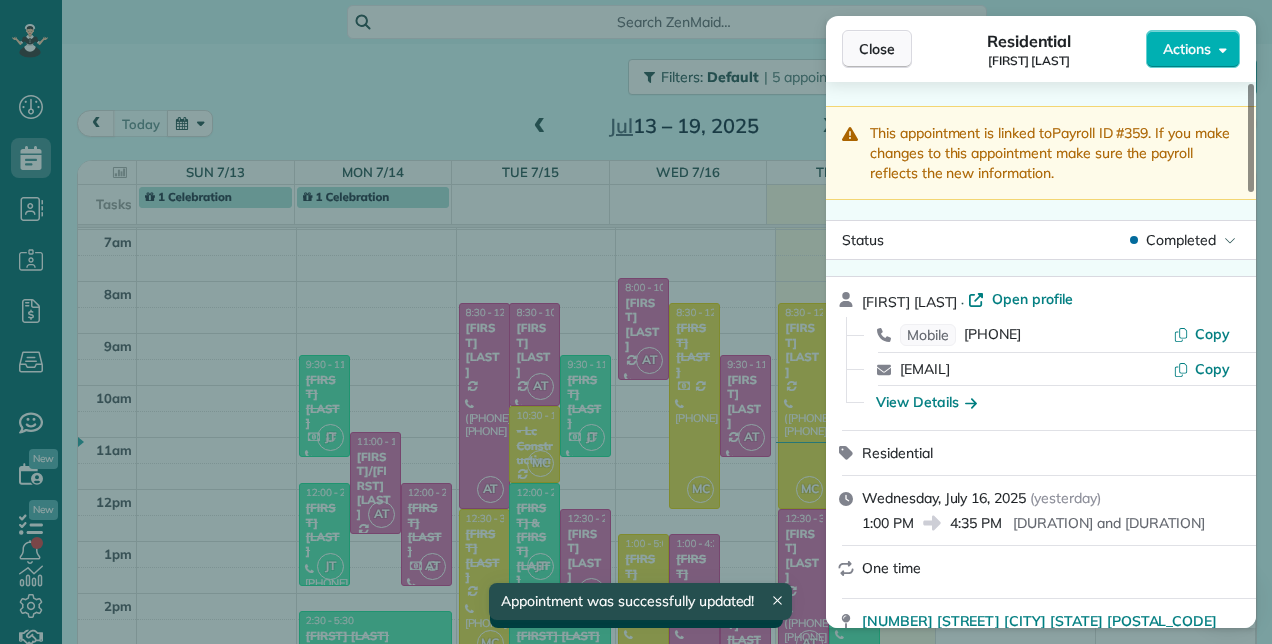 click on "Close" at bounding box center (877, 49) 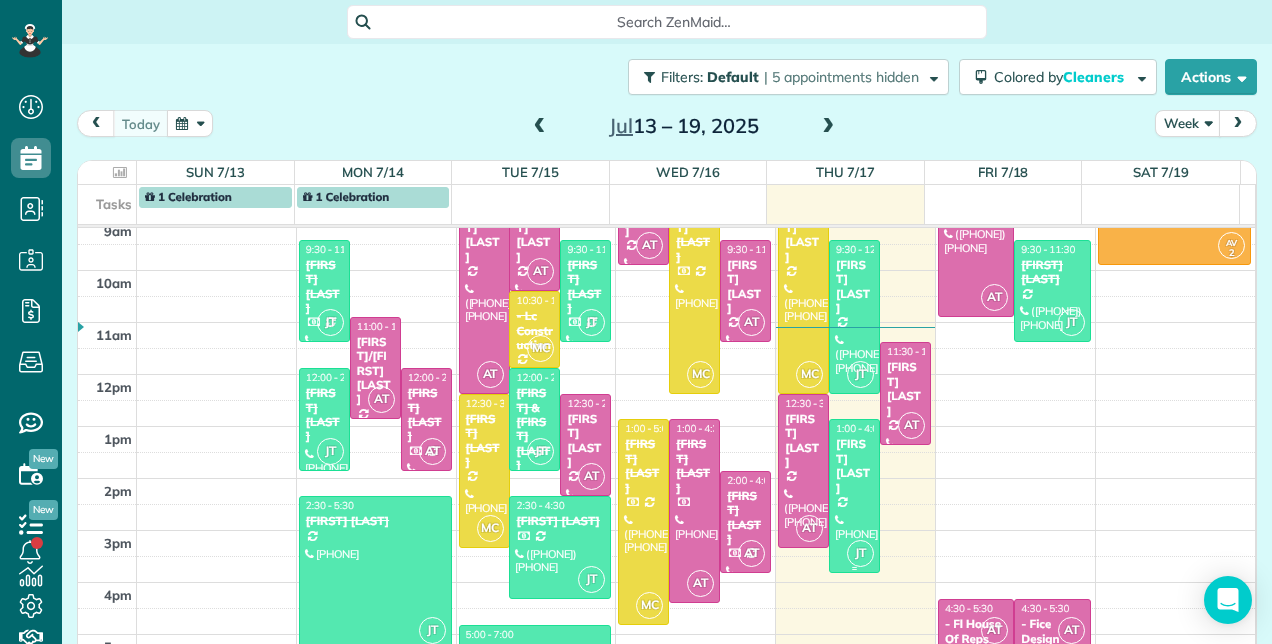 scroll, scrollTop: 329, scrollLeft: 0, axis: vertical 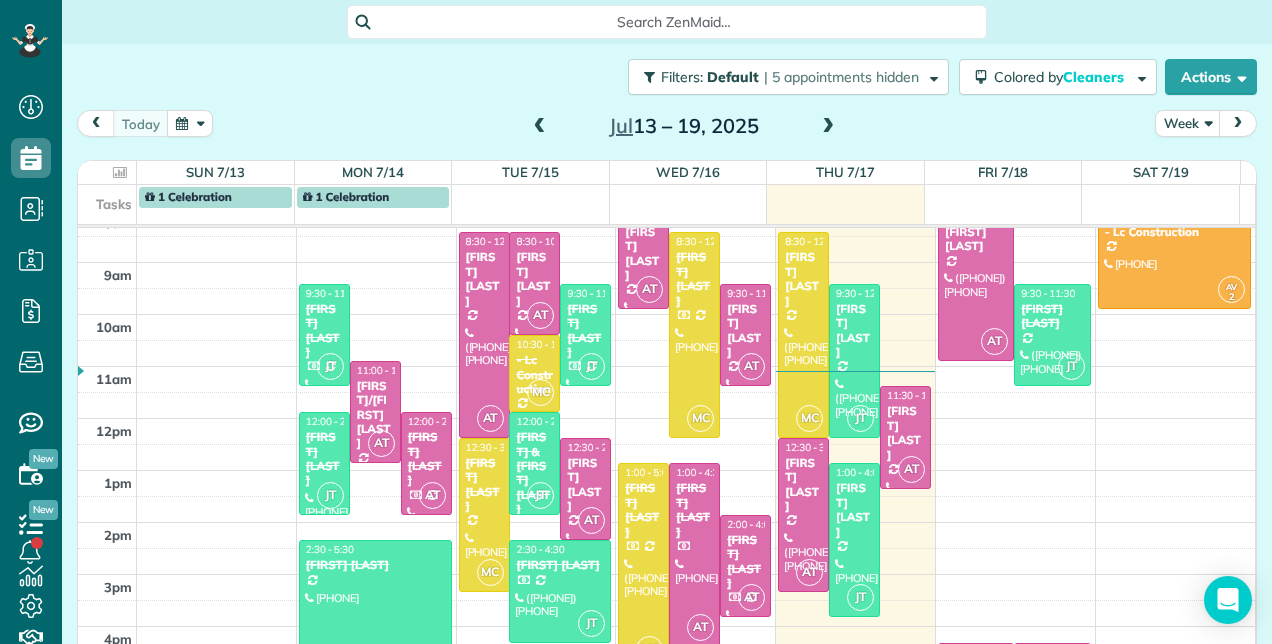 click at bounding box center (540, 127) 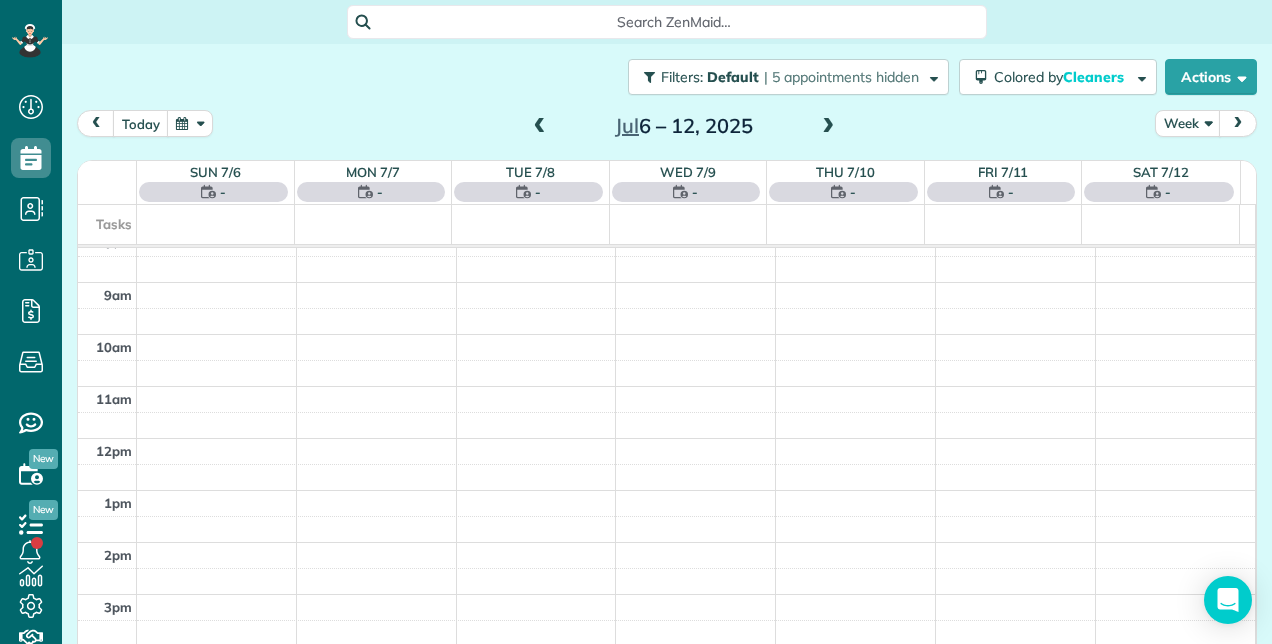 scroll, scrollTop: 258, scrollLeft: 0, axis: vertical 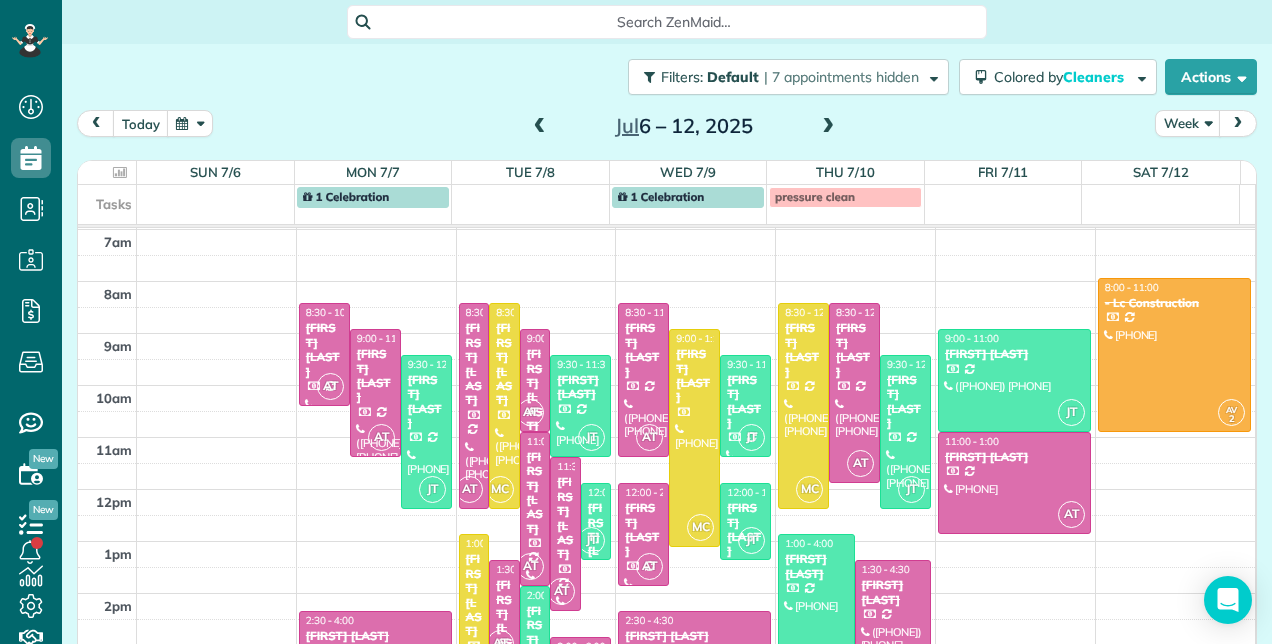 click at bounding box center [540, 127] 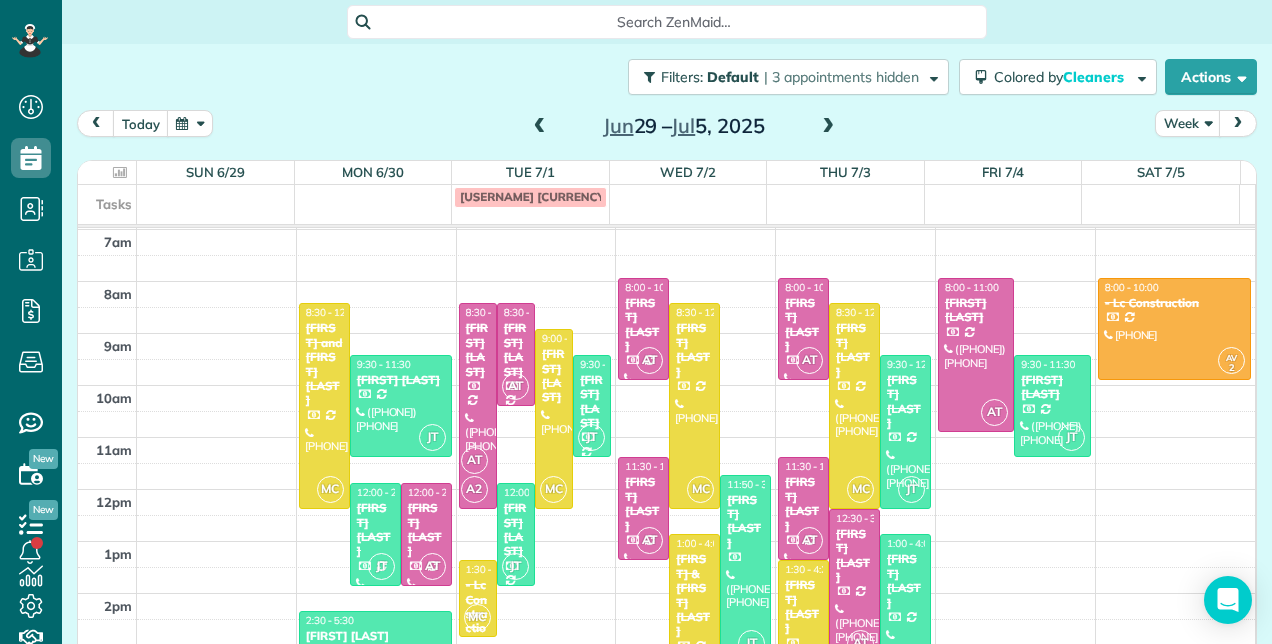 click on "[FIRST] [LAST]" at bounding box center [854, 556] 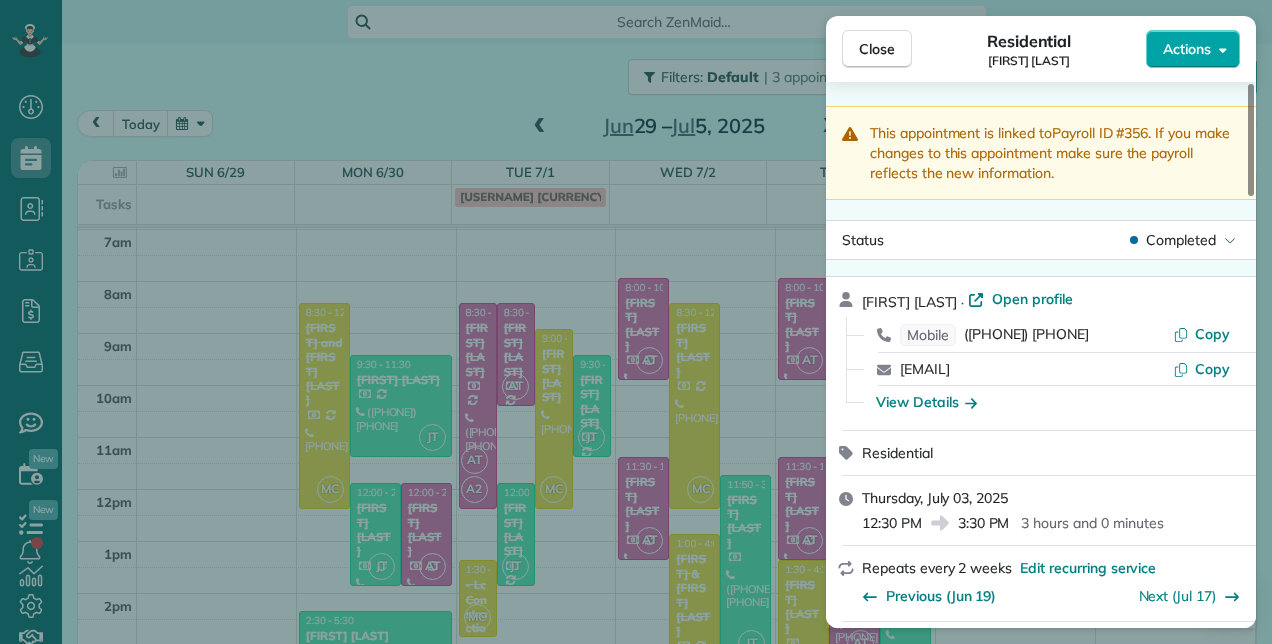 click on "Actions" at bounding box center [1193, 49] 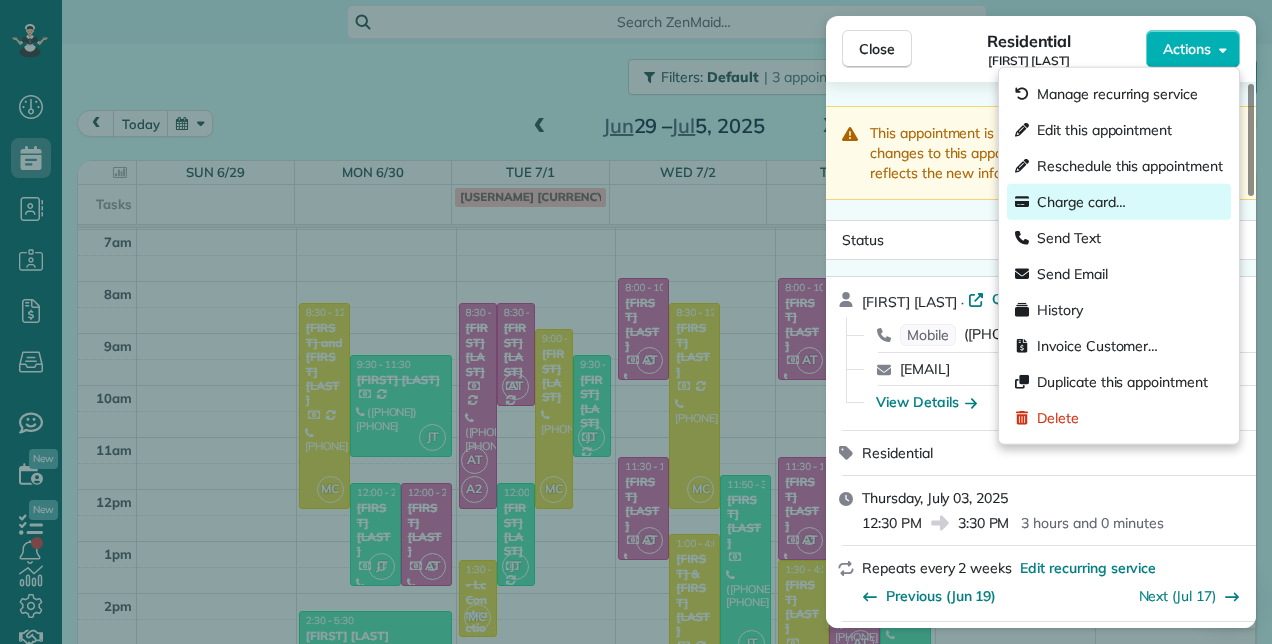 click on "Charge card…" at bounding box center (1119, 202) 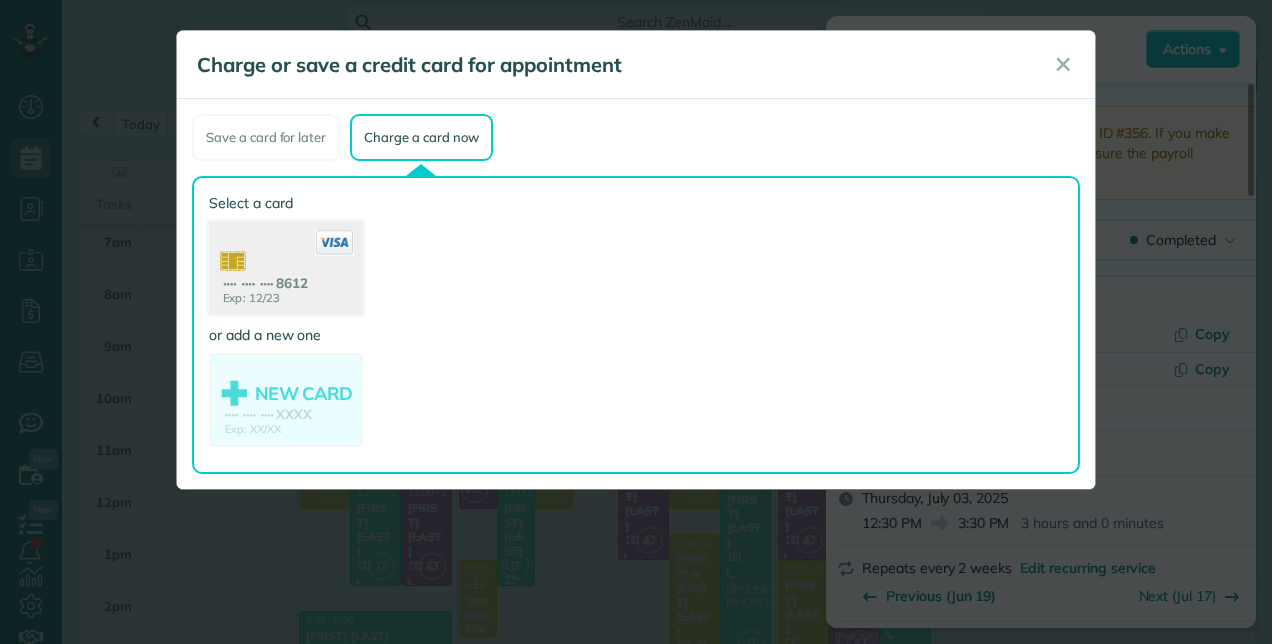 click 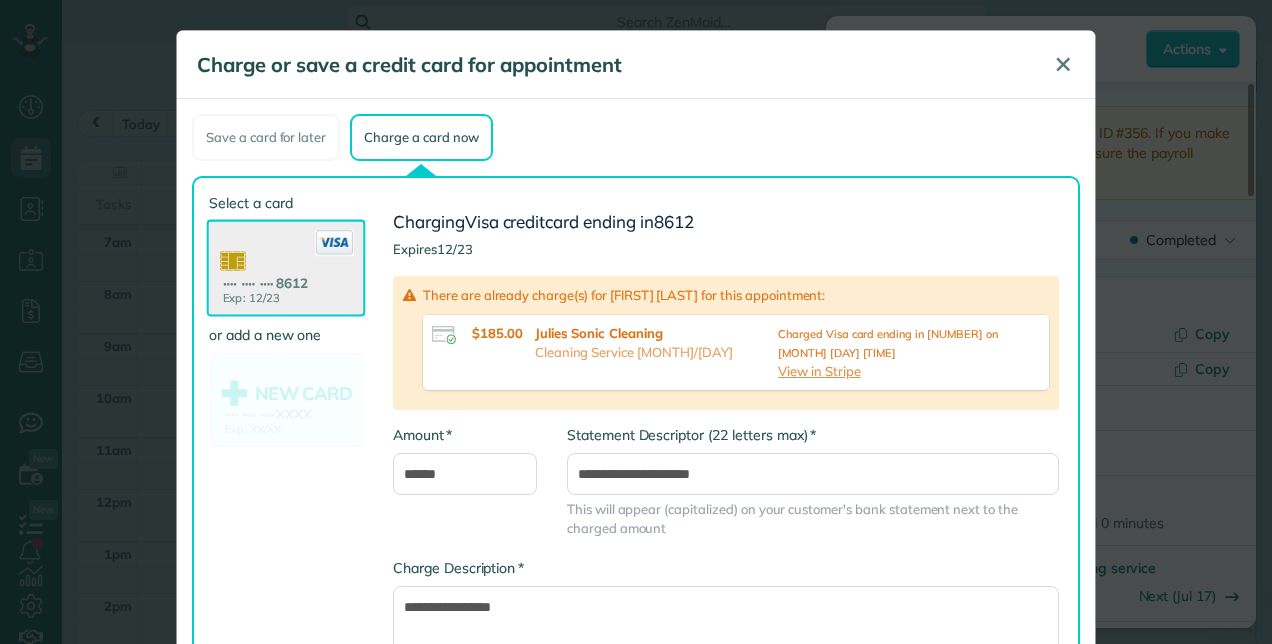 click on "✕" at bounding box center [1063, 65] 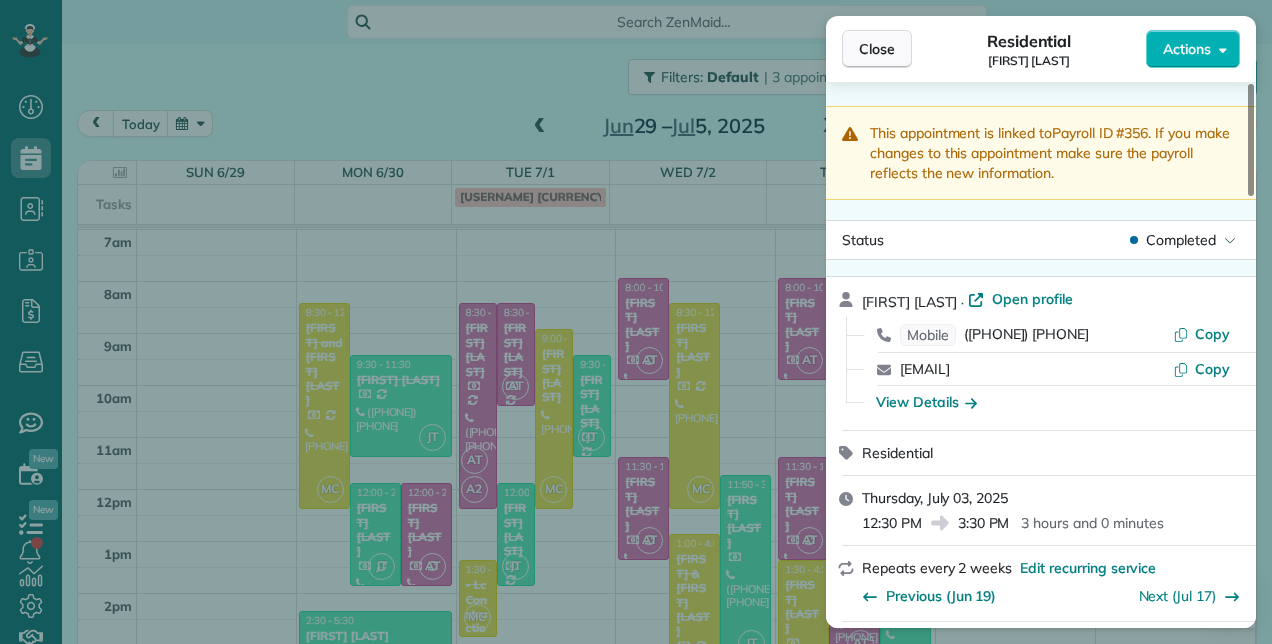 click on "Close" at bounding box center [877, 49] 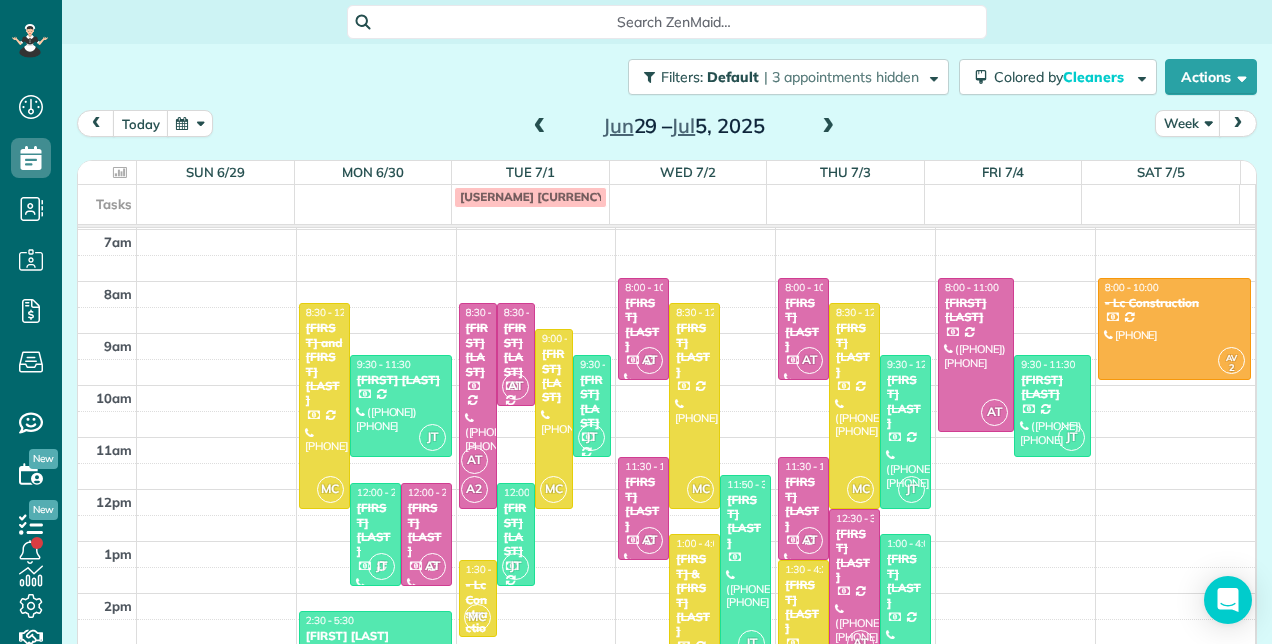 click at bounding box center [540, 127] 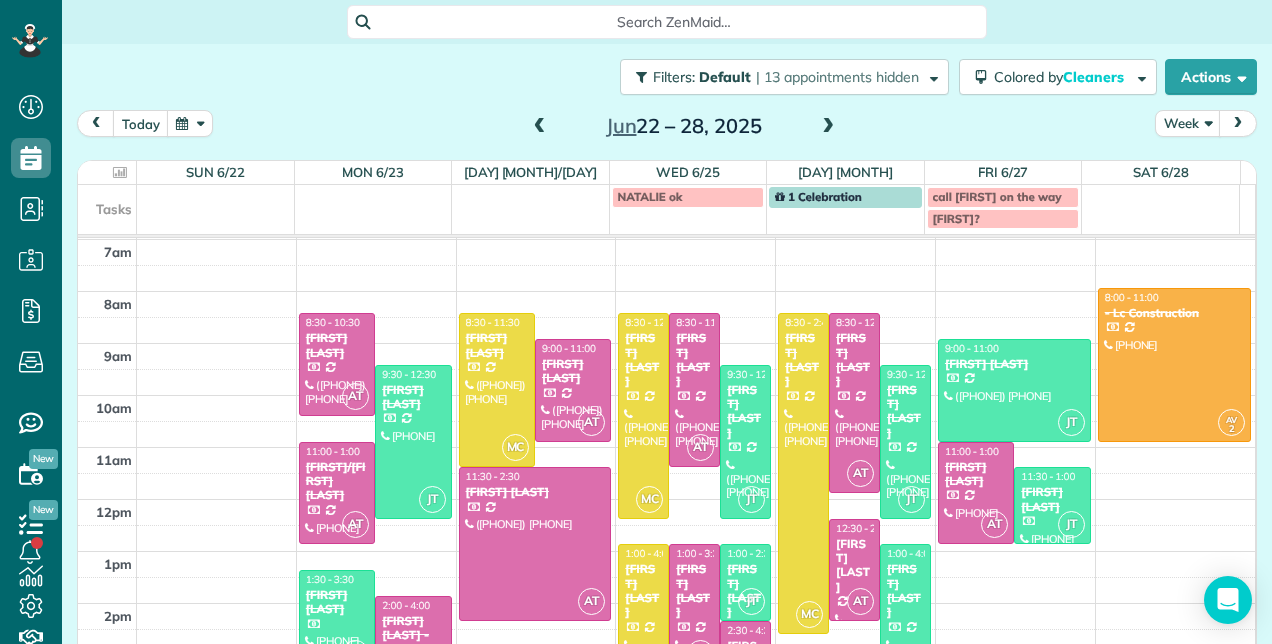 click at bounding box center (540, 127) 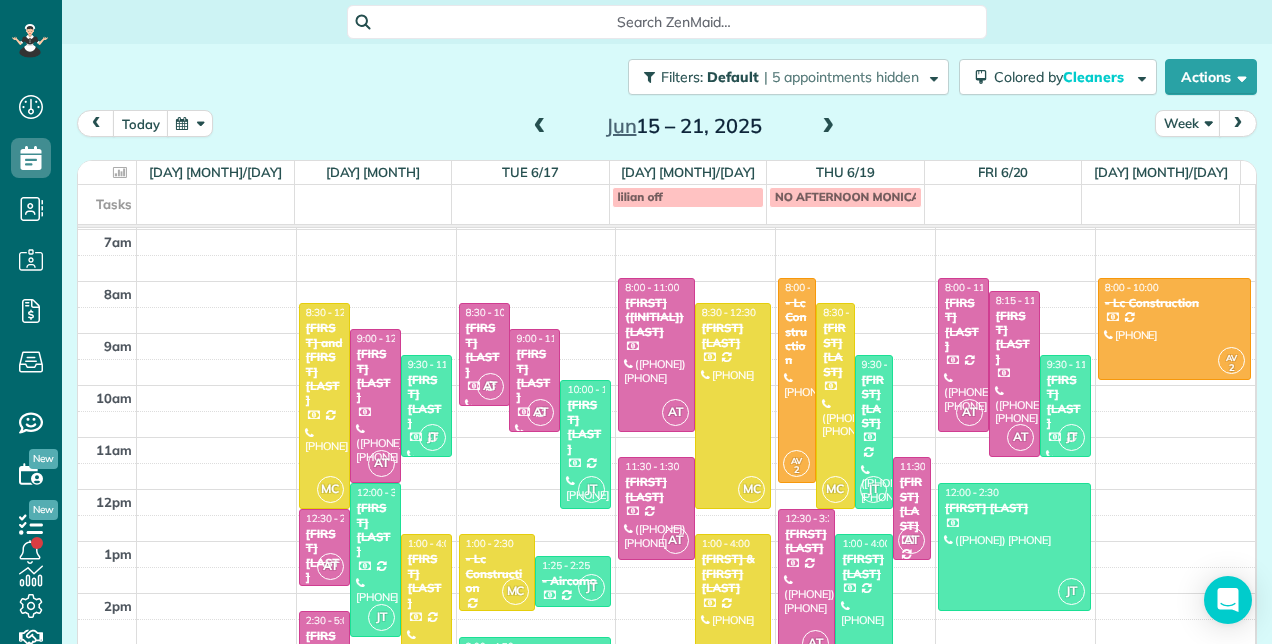 click at bounding box center [540, 127] 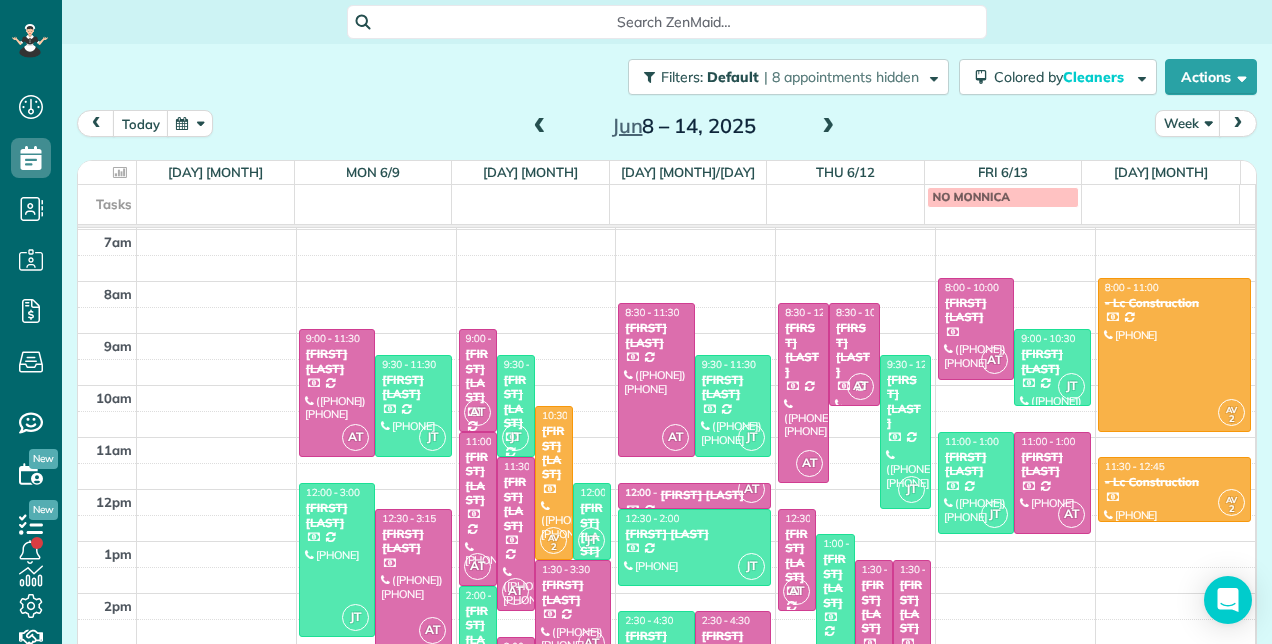 click at bounding box center [828, 127] 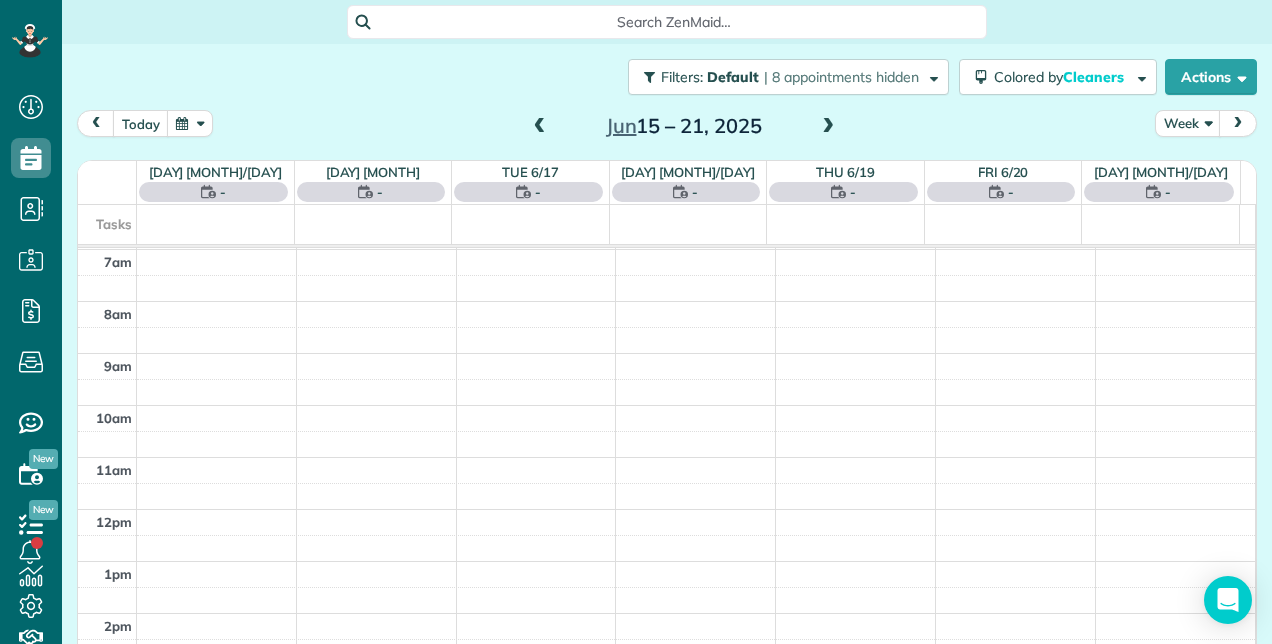 click at bounding box center [828, 127] 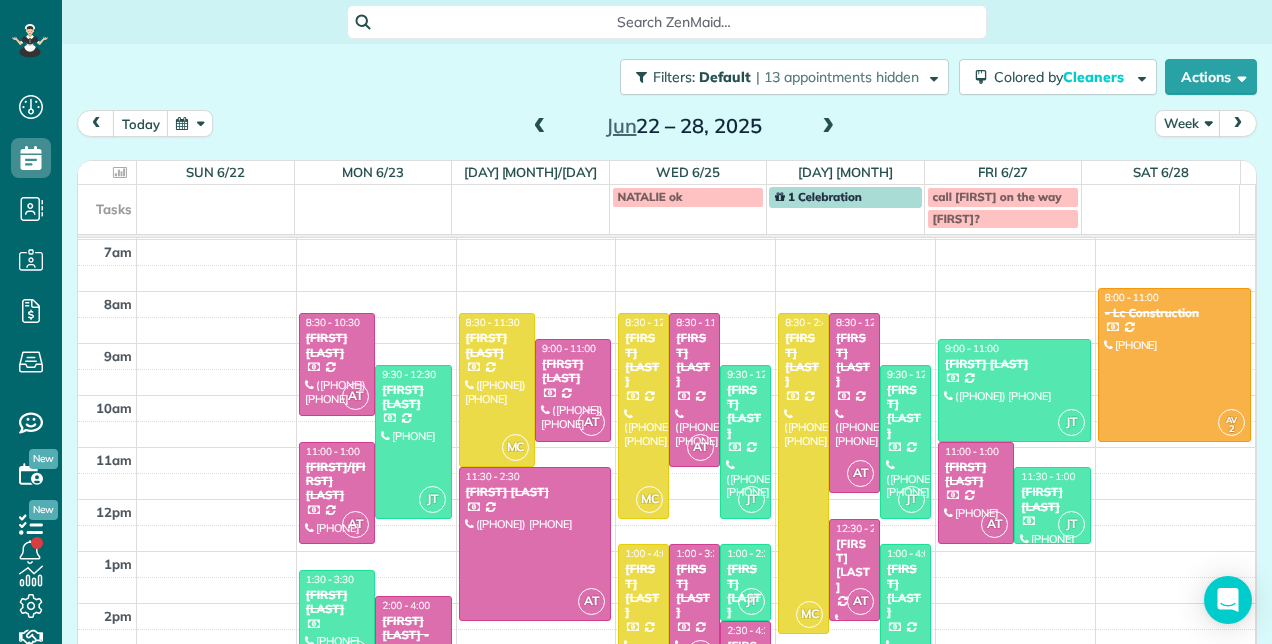 click at bounding box center [828, 127] 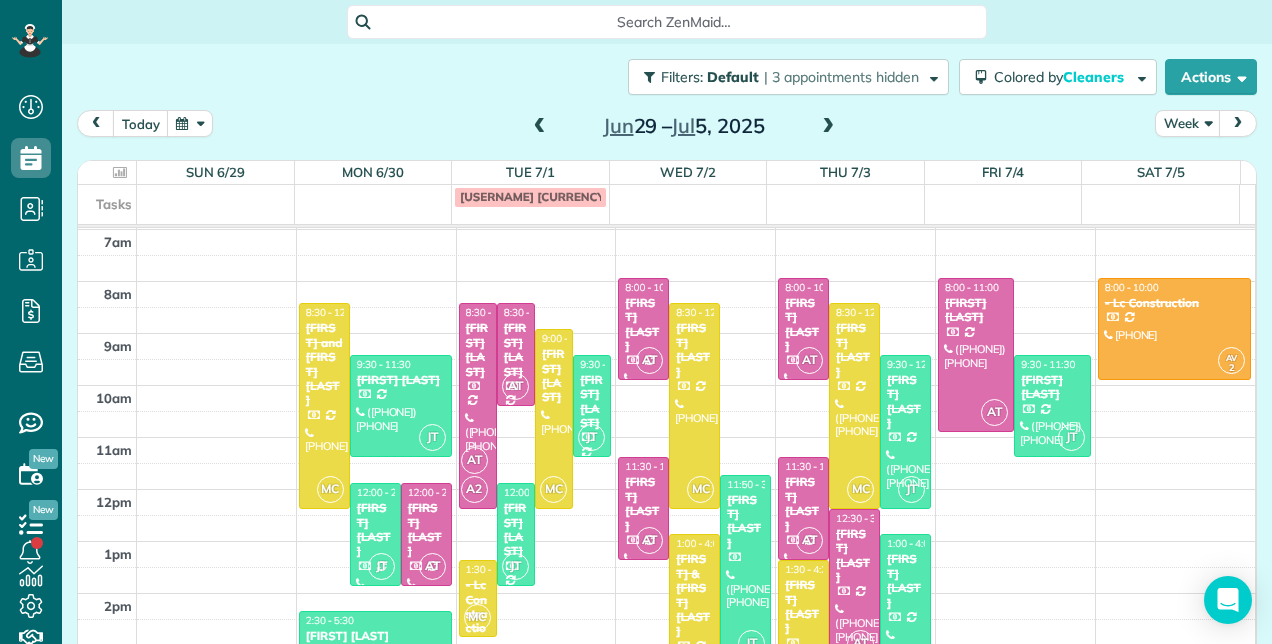 click at bounding box center (828, 127) 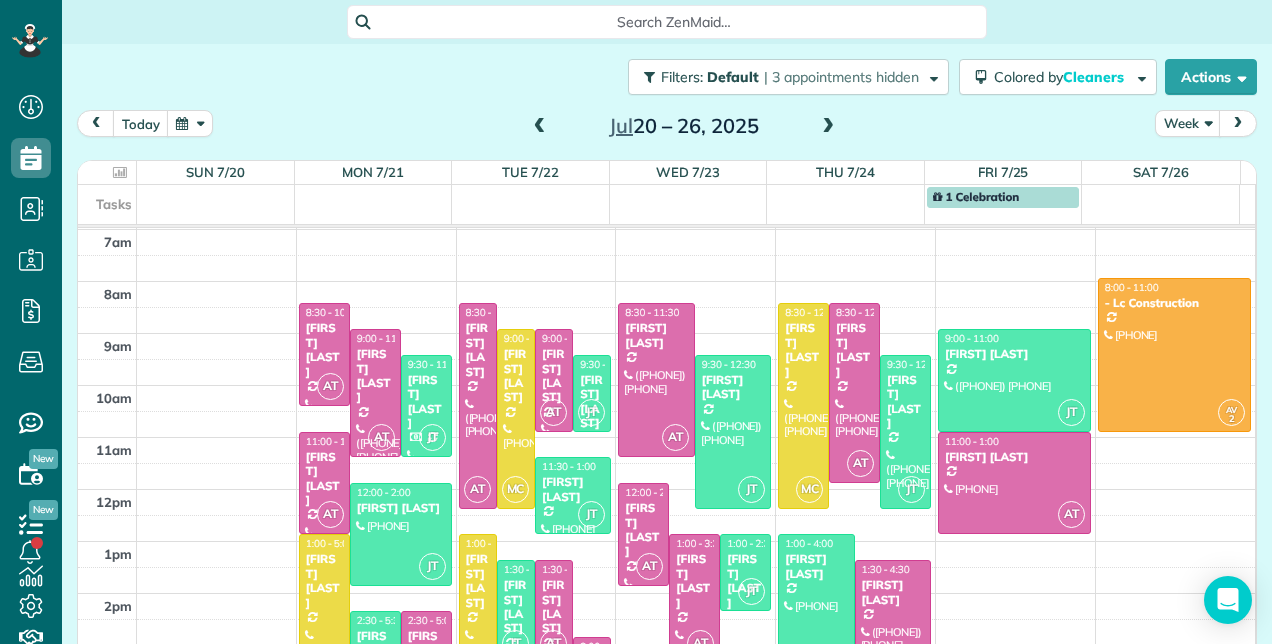click on "1 Celebration" at bounding box center (976, 196) 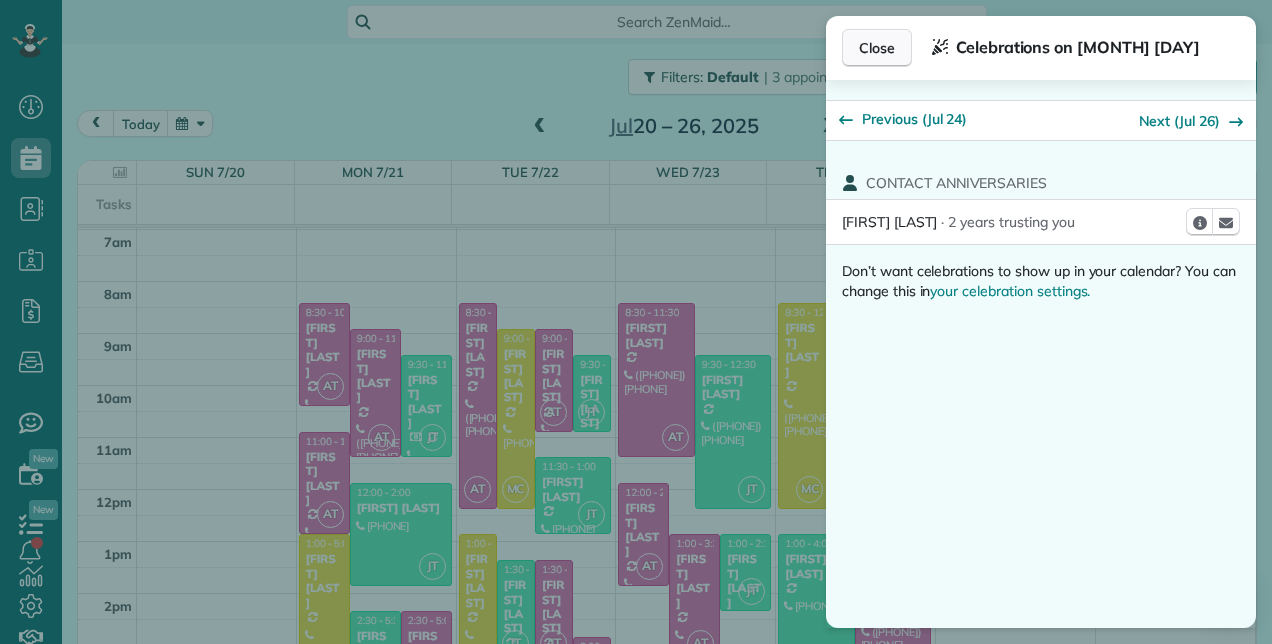 click on "Close" at bounding box center (877, 48) 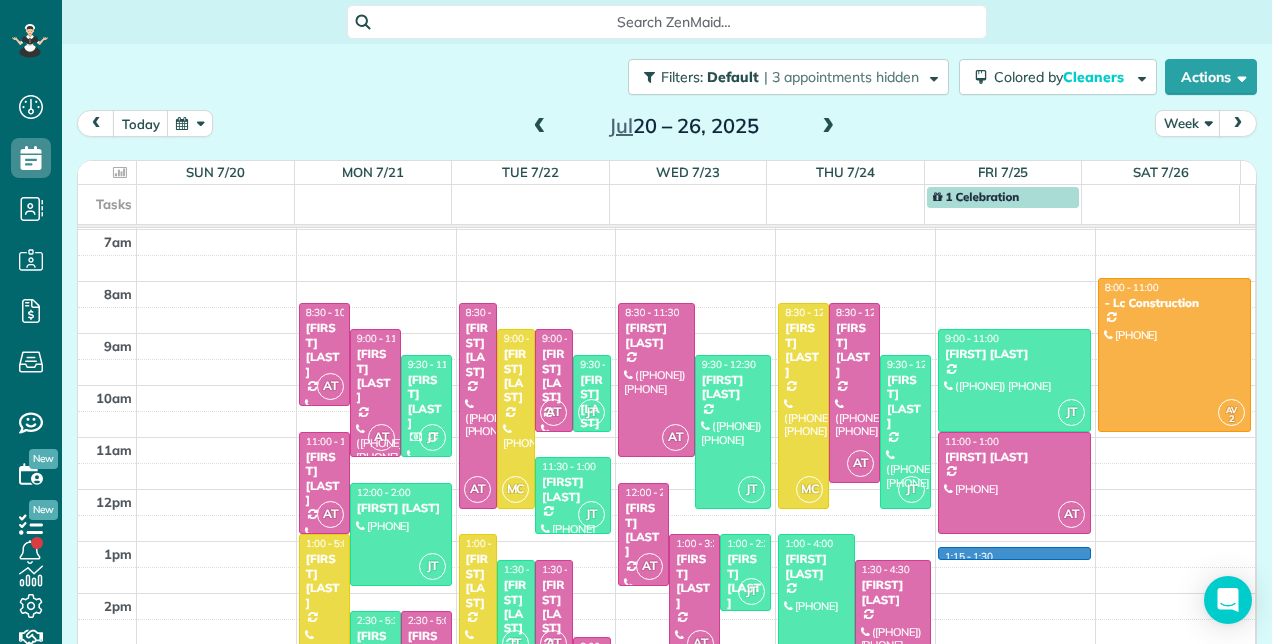 click on "[TIME] [TIME] [TIME] [TIME] [TIME] [TIME] [TIME] [TIME] [TIME] [TIME] [TIME] [TIME] [TIME] [TIME] [TIME] [FIRST] ([PHONE]) [NUMBER] [STREET] [CITY], [STATE] [POSTAL_CODE] [TIME] [TIME] [FIRST] ([PHONE]) [NUMBER] [STREET] [CITY], [STATE] [POSTAL_CODE] [FIRST] ([PHONE]) [NUMBER] [STREET] [CITY], [STATE] [POSTAL_CODE] [FIRST] ([PHONE]) [NUMBER] [STREET] [CITY], [STATE] [POSTAL_CODE] [FIRST] ([PHONE]) [NUMBER] [STREET] [CITY], [STATE] [POSTAL_CODE] [FIRST] ([PHONE]) [NUMBER] [STREET] [CITY], [STATE] [POSTAL_CODE] [FIRST] ([PHONE]) [NUMBER] [STREET] [CITY], [STATE] [POSTAL_CODE] [FIRST] ([PHONE]) [NUMBER] [STREET] [CITY], [STATE] [POSTAL_CODE] [FIRST] ([PHONE]) [NUMBER] [STREET] [CITY], [STATE] [POSTAL_CODE] [FIRST] ([PHONE]) [NUMBER] [STREET] [CITY], [STATE] [POSTAL_CODE]" at bounding box center (666, 411) 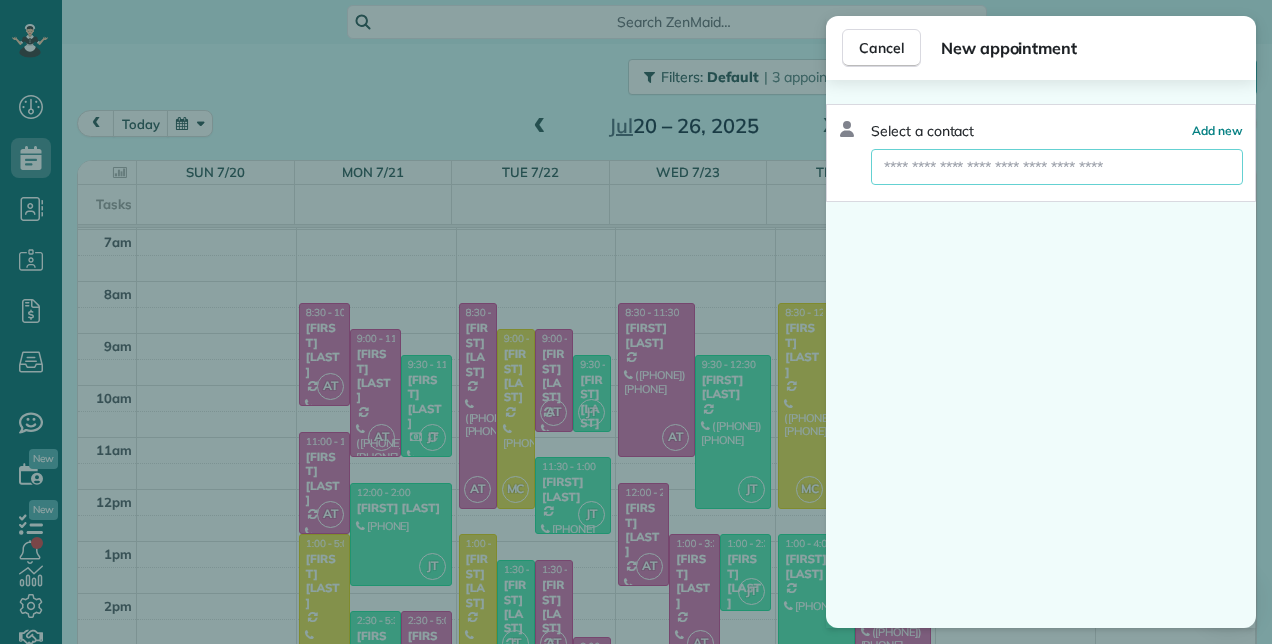 click at bounding box center (1057, 167) 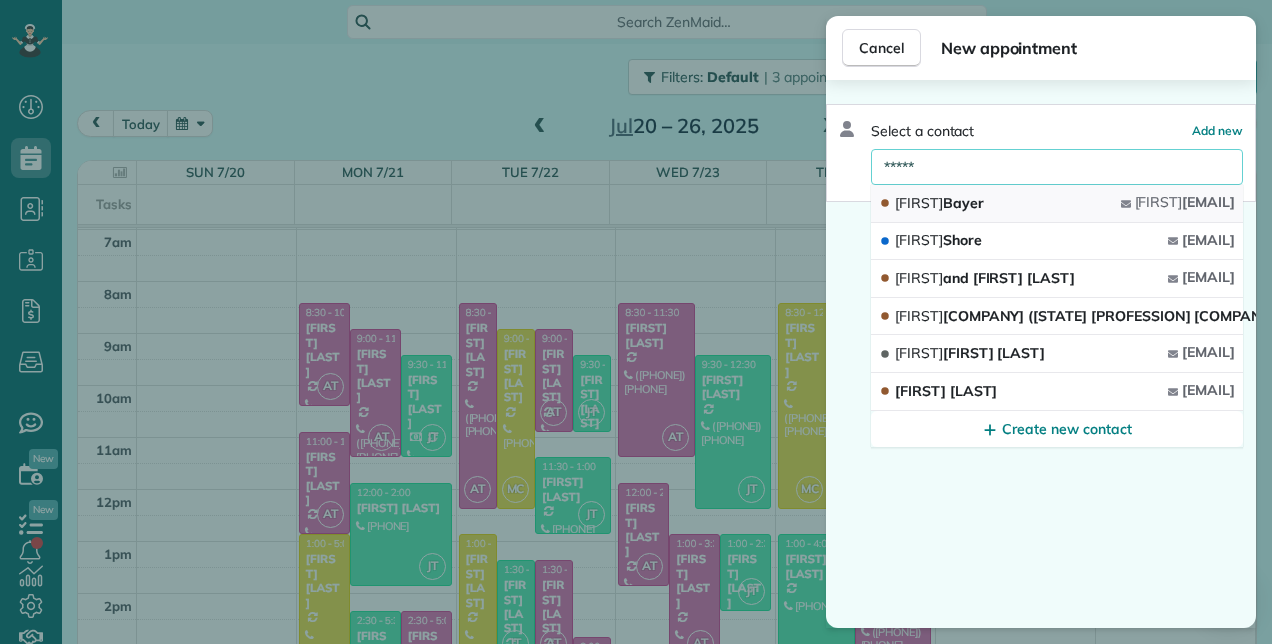 type on "*****" 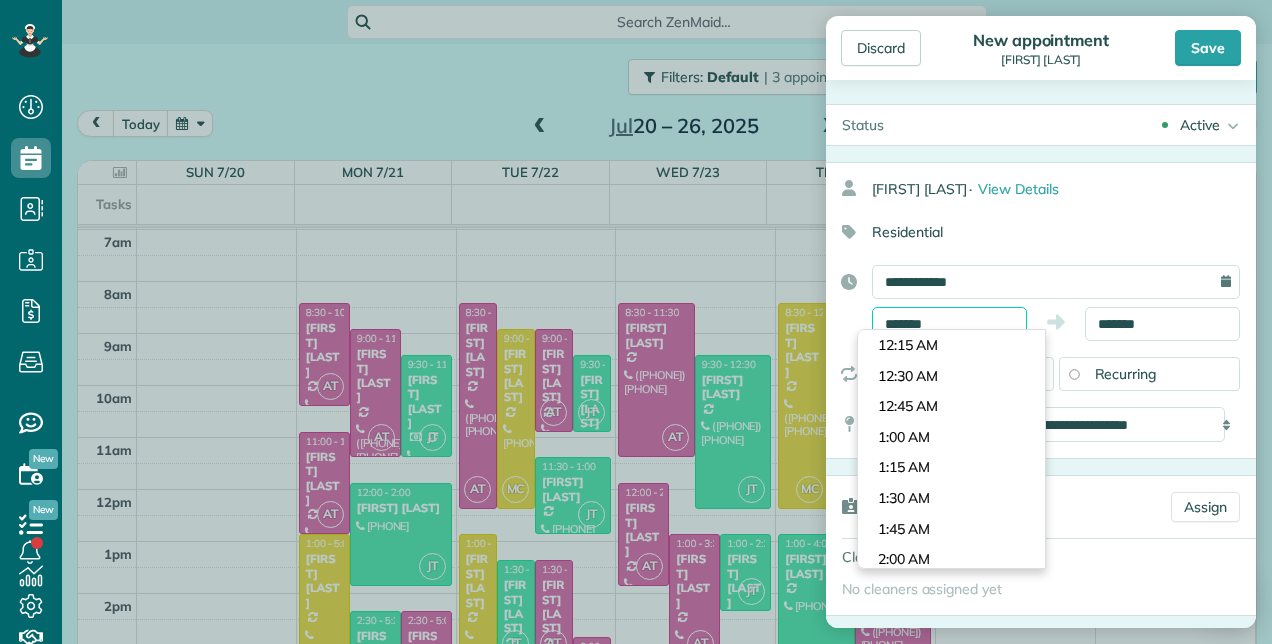 click on "*******" at bounding box center (949, 324) 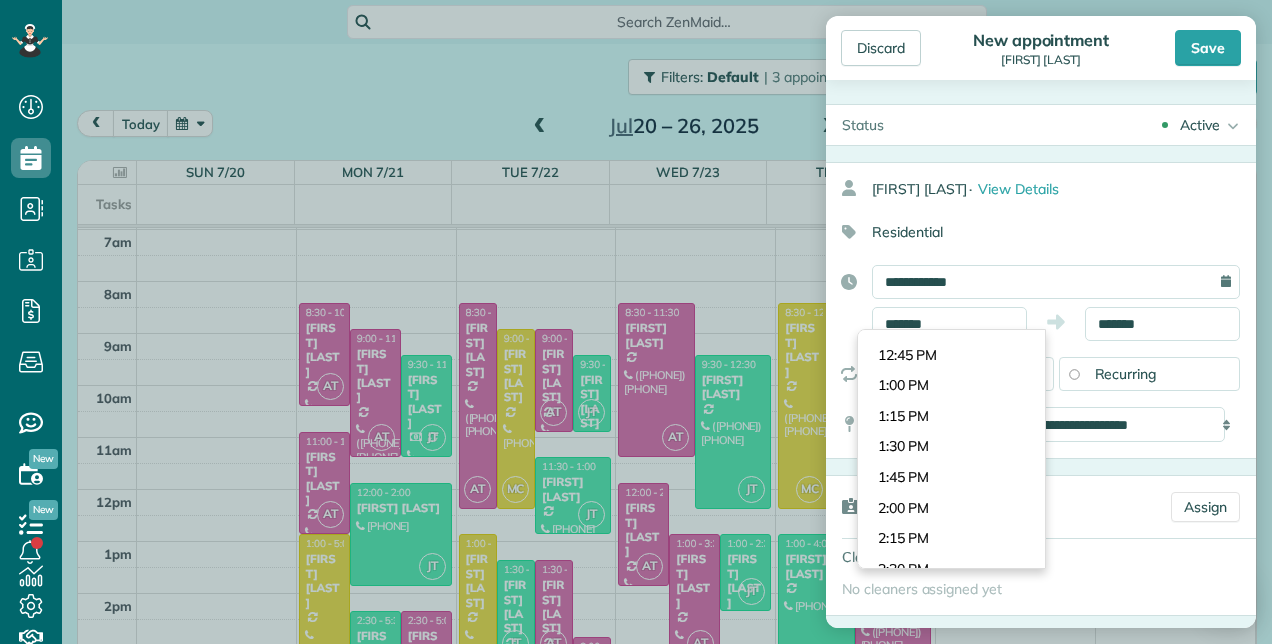 scroll, scrollTop: 1357, scrollLeft: 0, axis: vertical 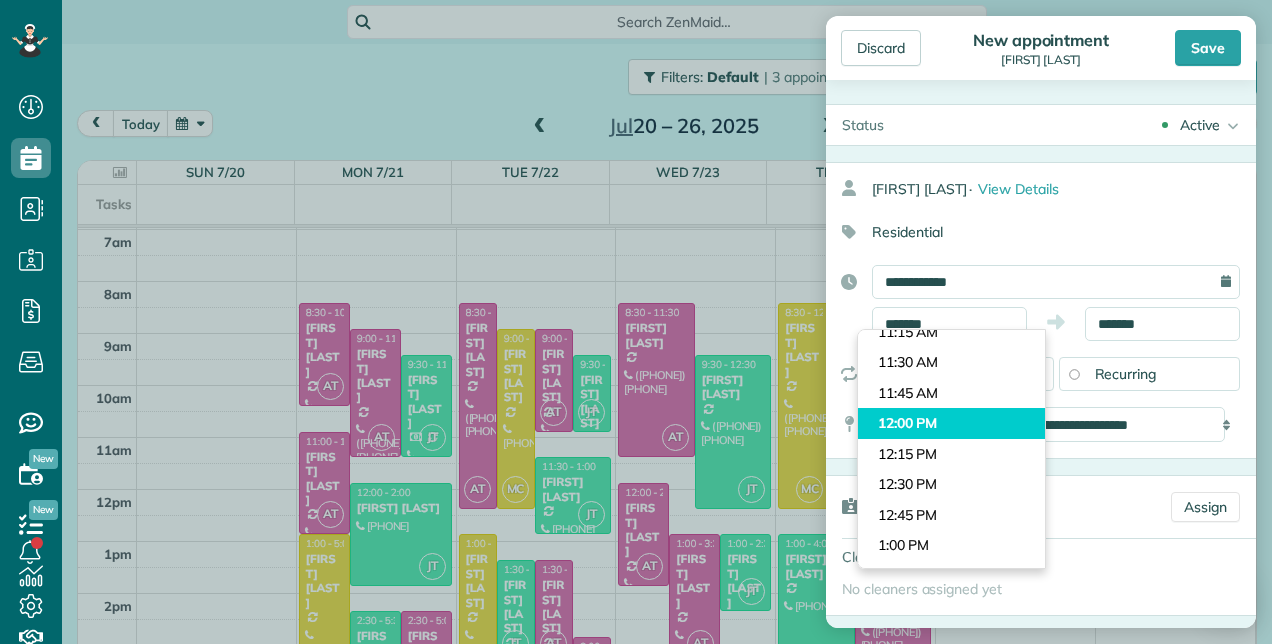 type on "********" 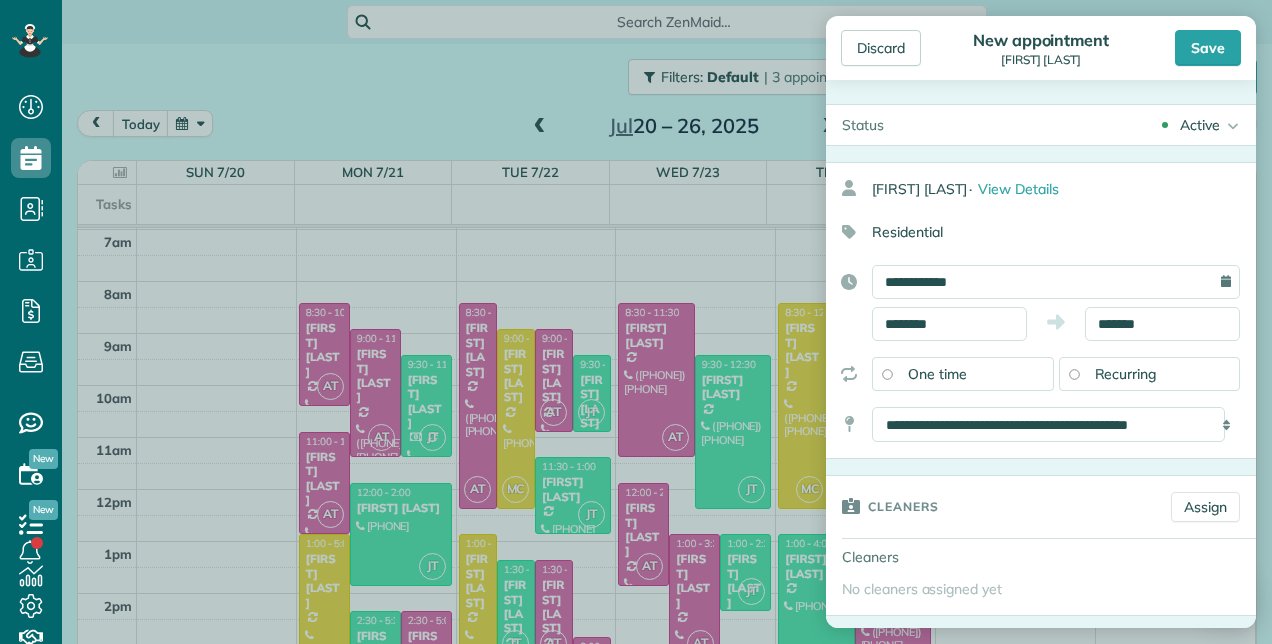 click on "Dashboard
Scheduling
Calendar View
List View
Dispatch View - Weekly scheduling (Beta)" at bounding box center (636, 322) 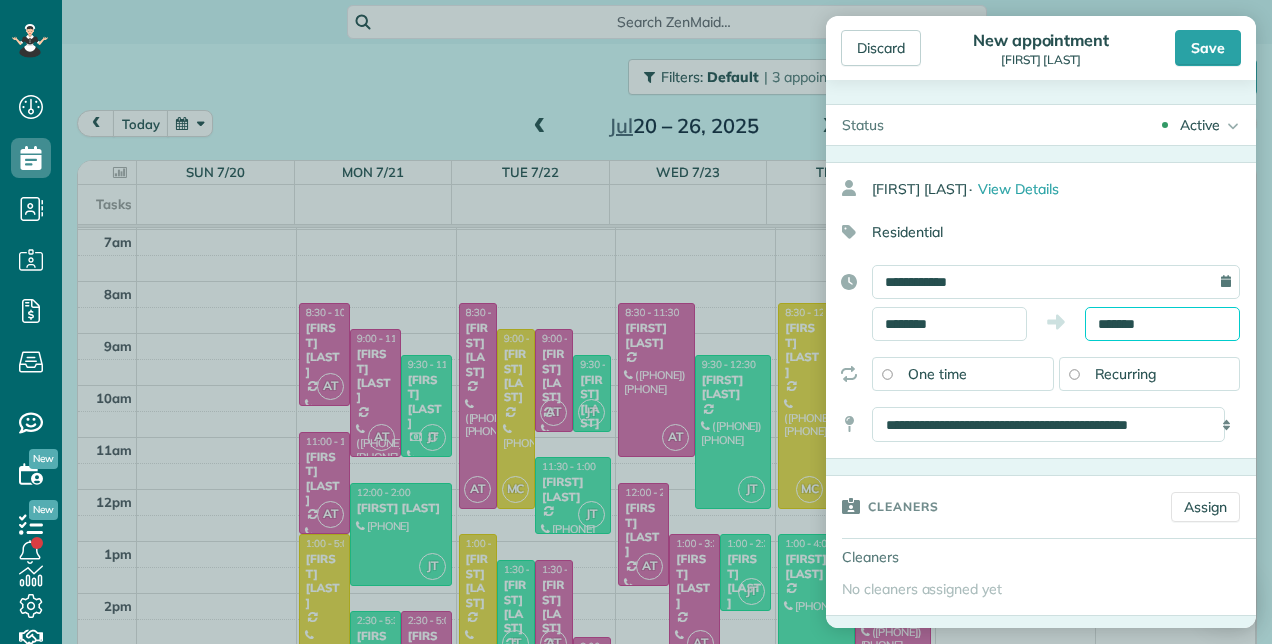 click on "*******" at bounding box center (1162, 324) 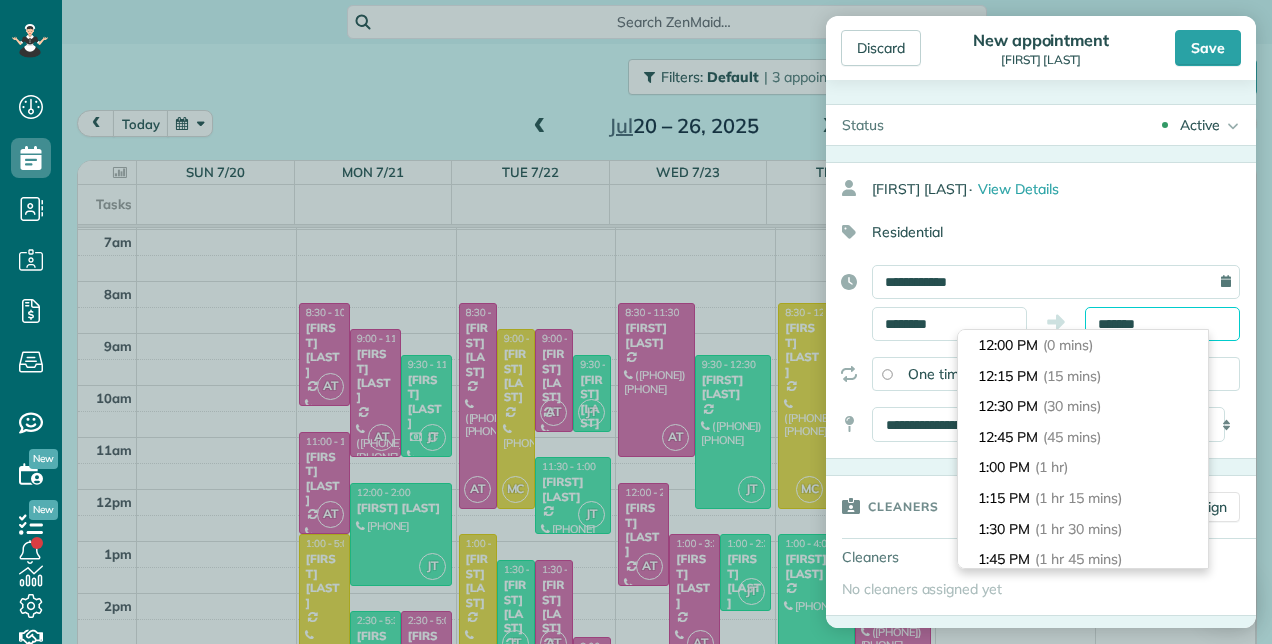 scroll, scrollTop: 152, scrollLeft: 0, axis: vertical 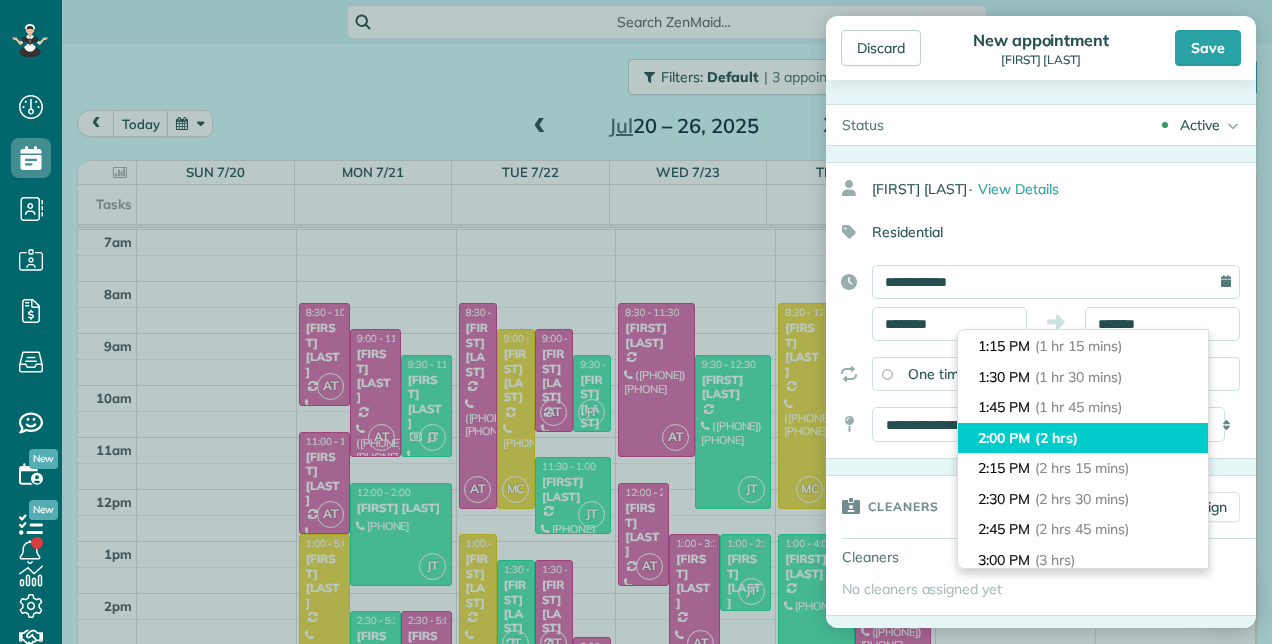 type on "*******" 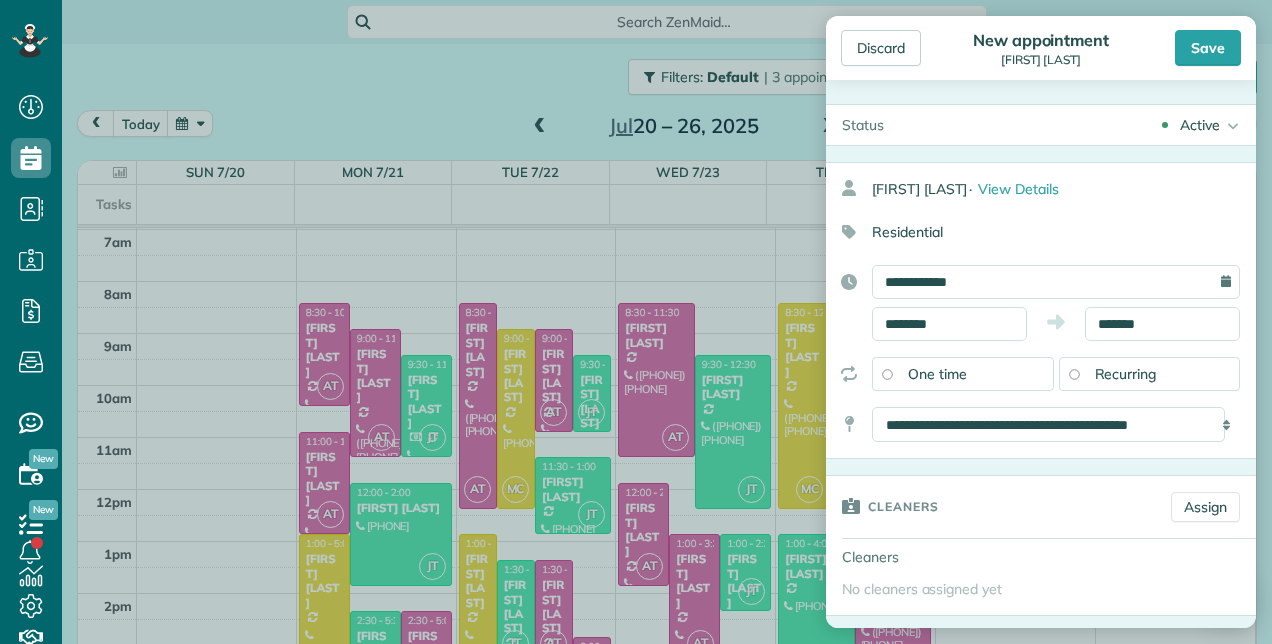 click on "Cleaners
Assign" at bounding box center [1041, 507] 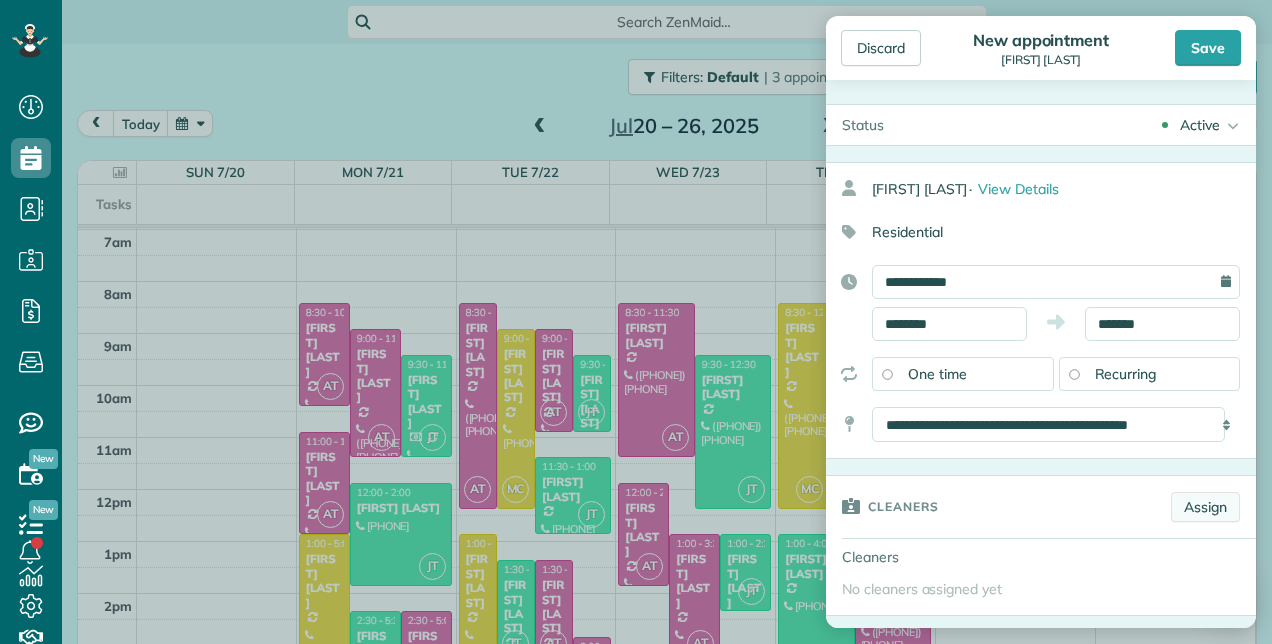 click on "Assign" at bounding box center (1205, 507) 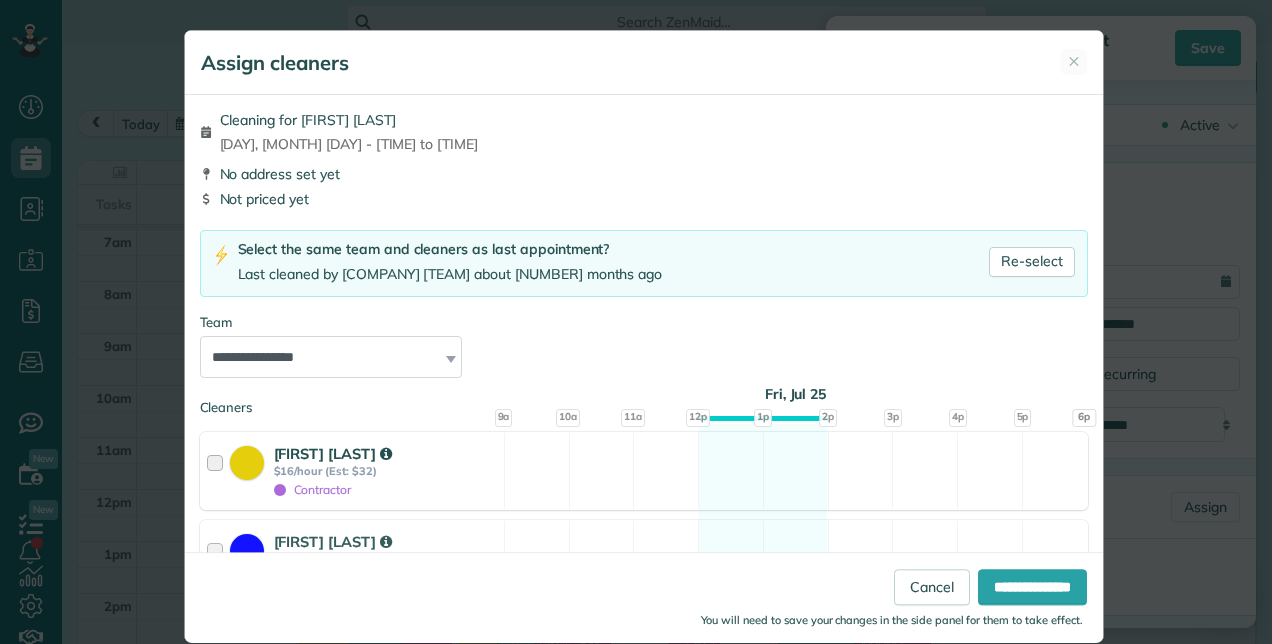 scroll, scrollTop: 300, scrollLeft: 0, axis: vertical 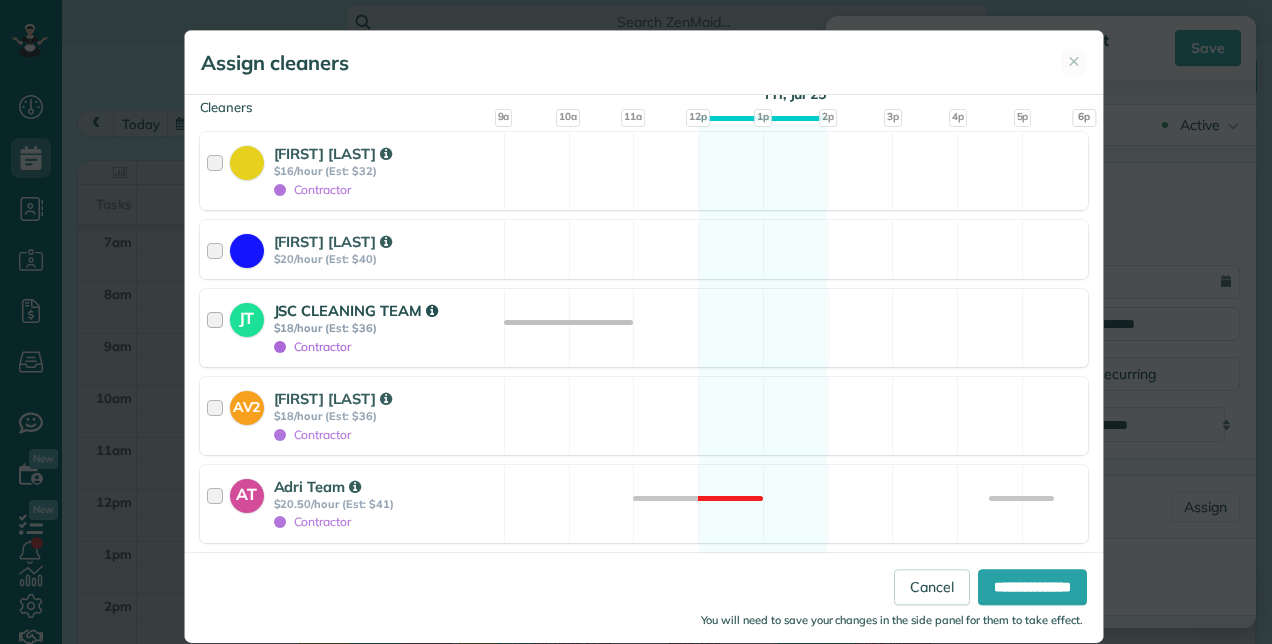click on "JSC CLEANING TEAM" at bounding box center (356, 310) 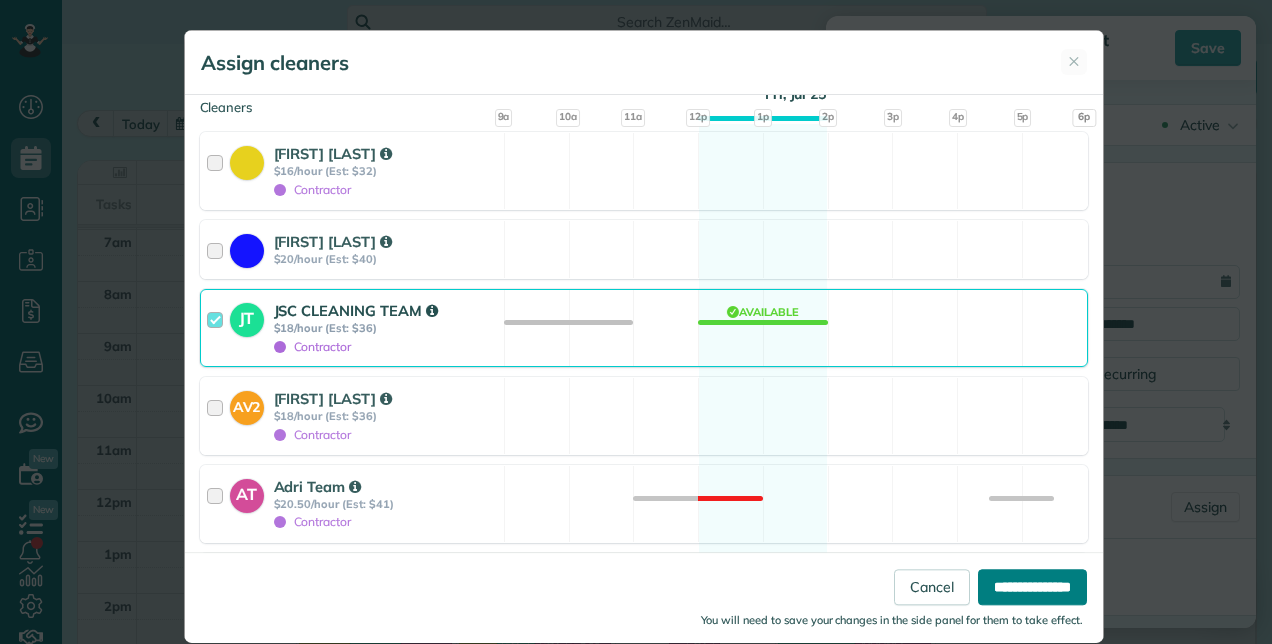 click on "**********" at bounding box center [1032, 587] 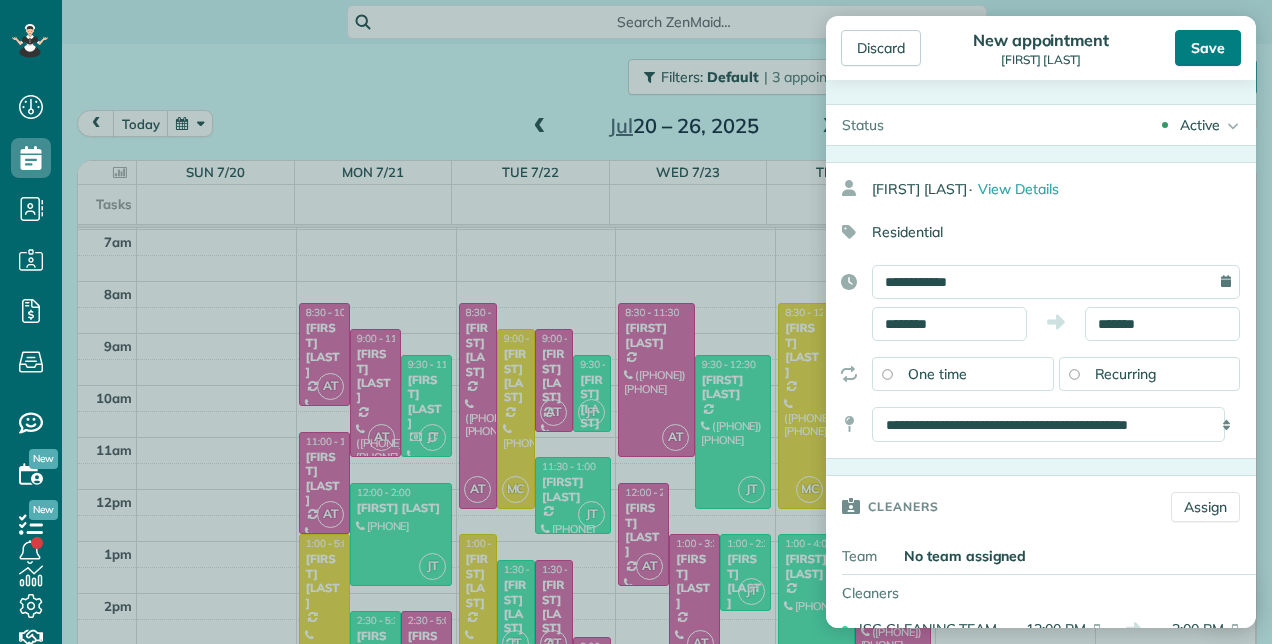 click on "Save" at bounding box center (1208, 48) 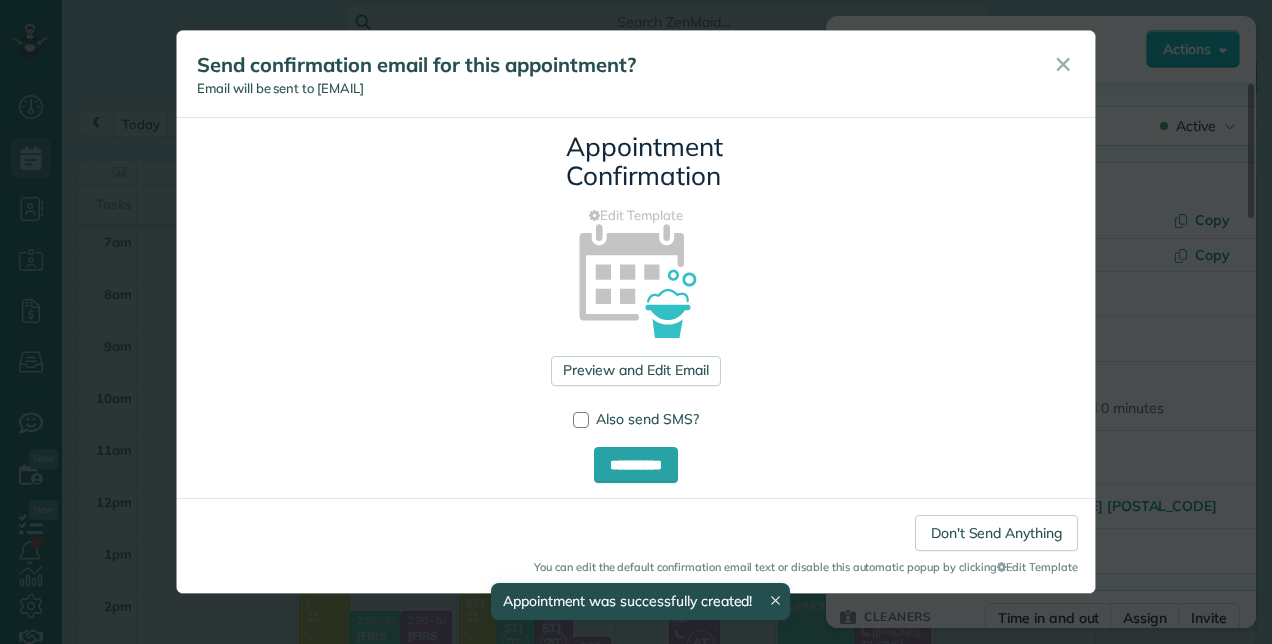 click on "Send confirmation email for this appointment?
Email will be sent to [EMAIL]
✕" at bounding box center (636, 74) 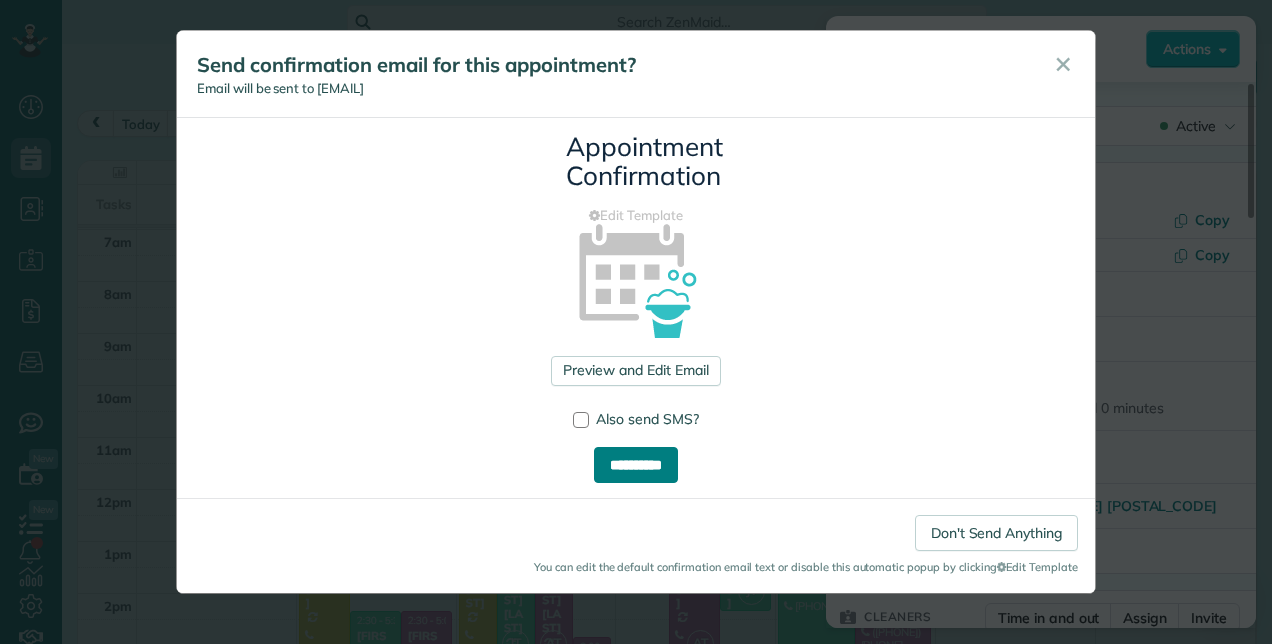 click on "**********" at bounding box center [636, 465] 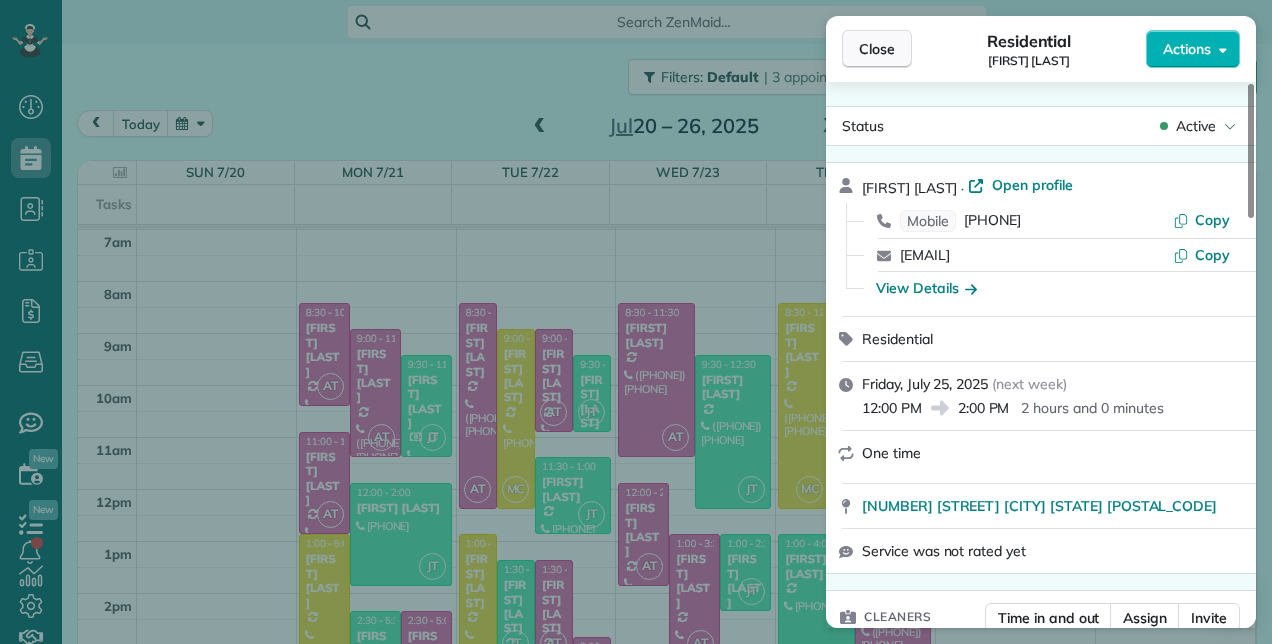 click on "Close" at bounding box center [877, 49] 